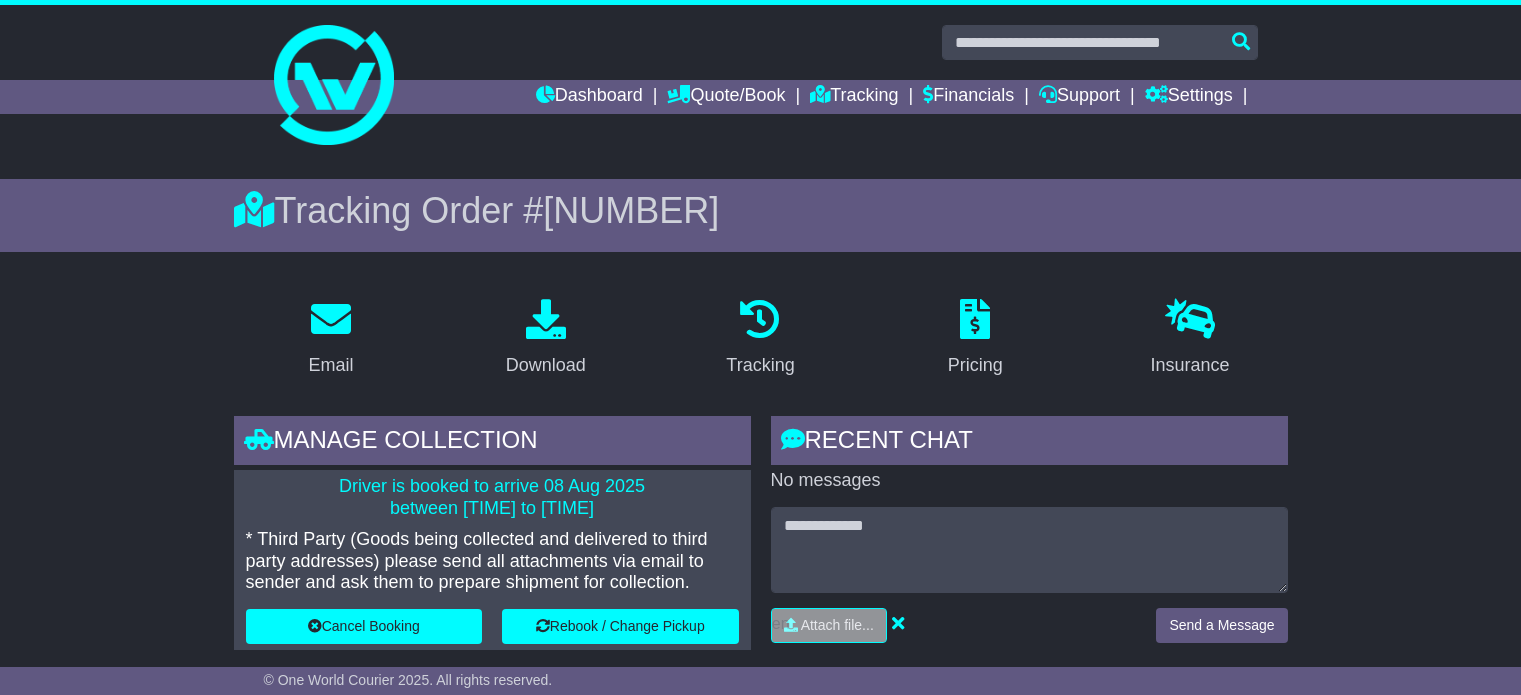 scroll, scrollTop: 1657, scrollLeft: 0, axis: vertical 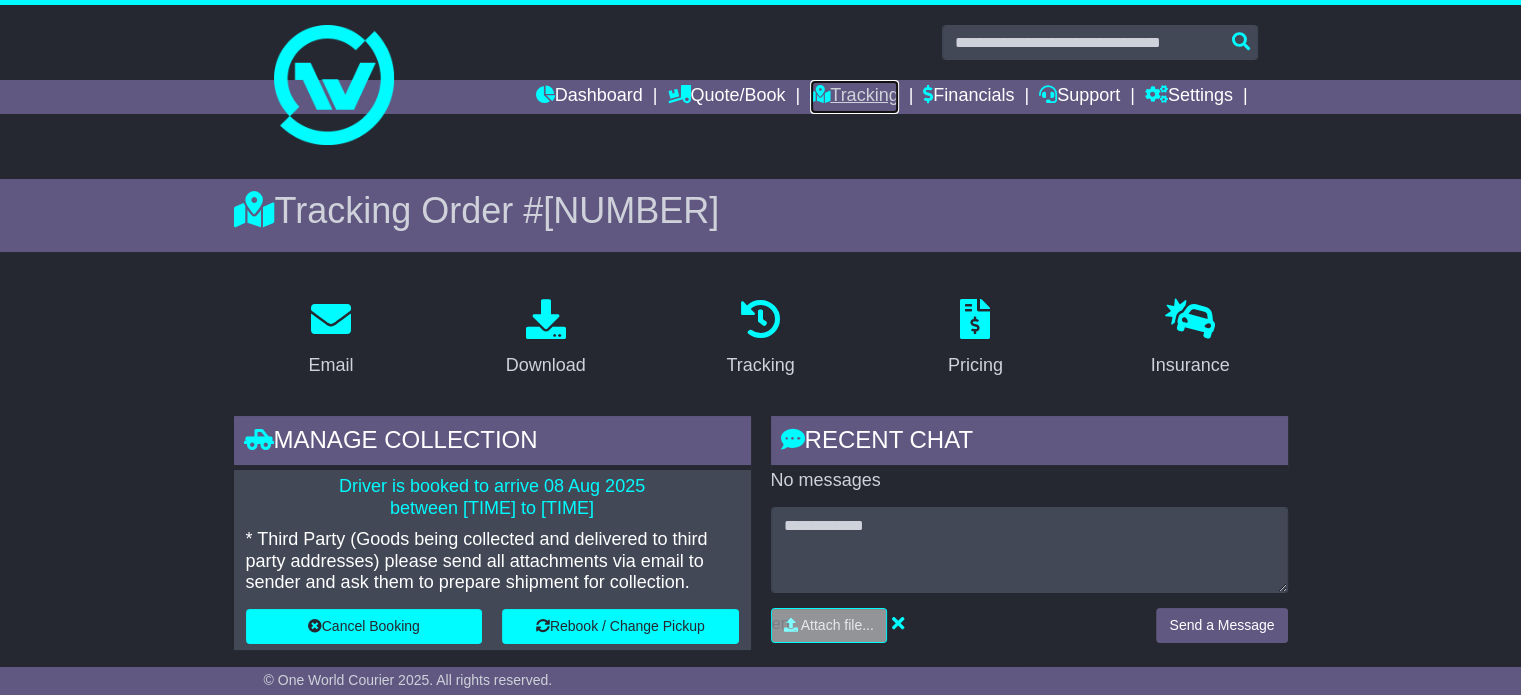 click on "Tracking" at bounding box center (854, 97) 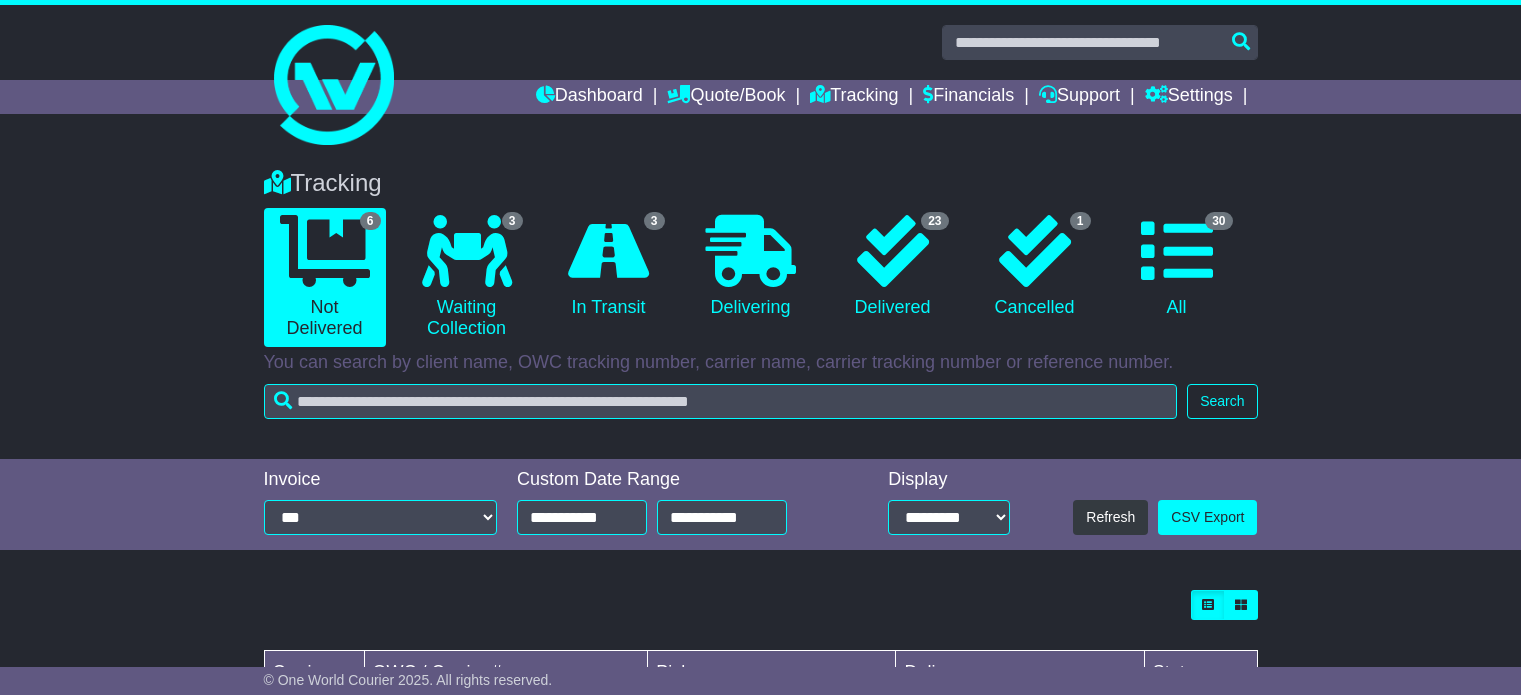 scroll, scrollTop: 0, scrollLeft: 0, axis: both 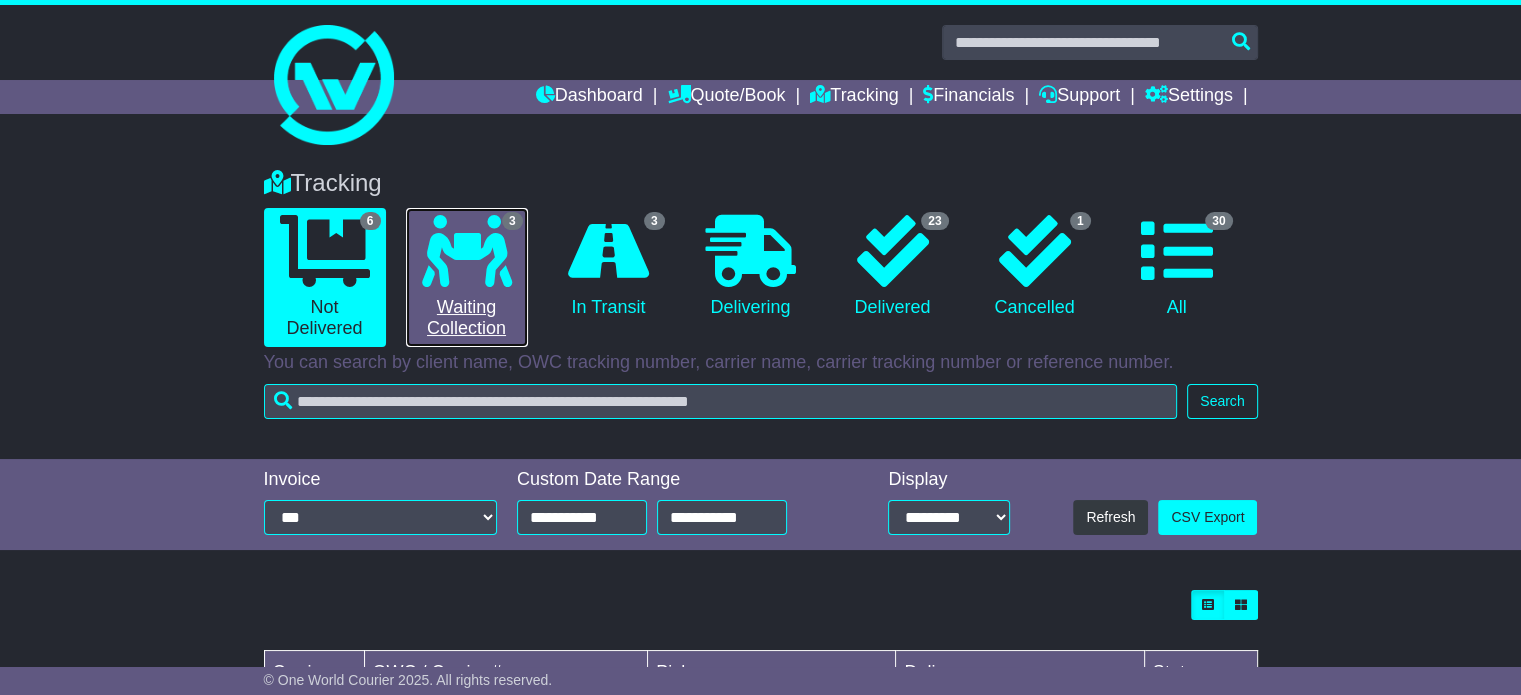 click at bounding box center (467, 251) 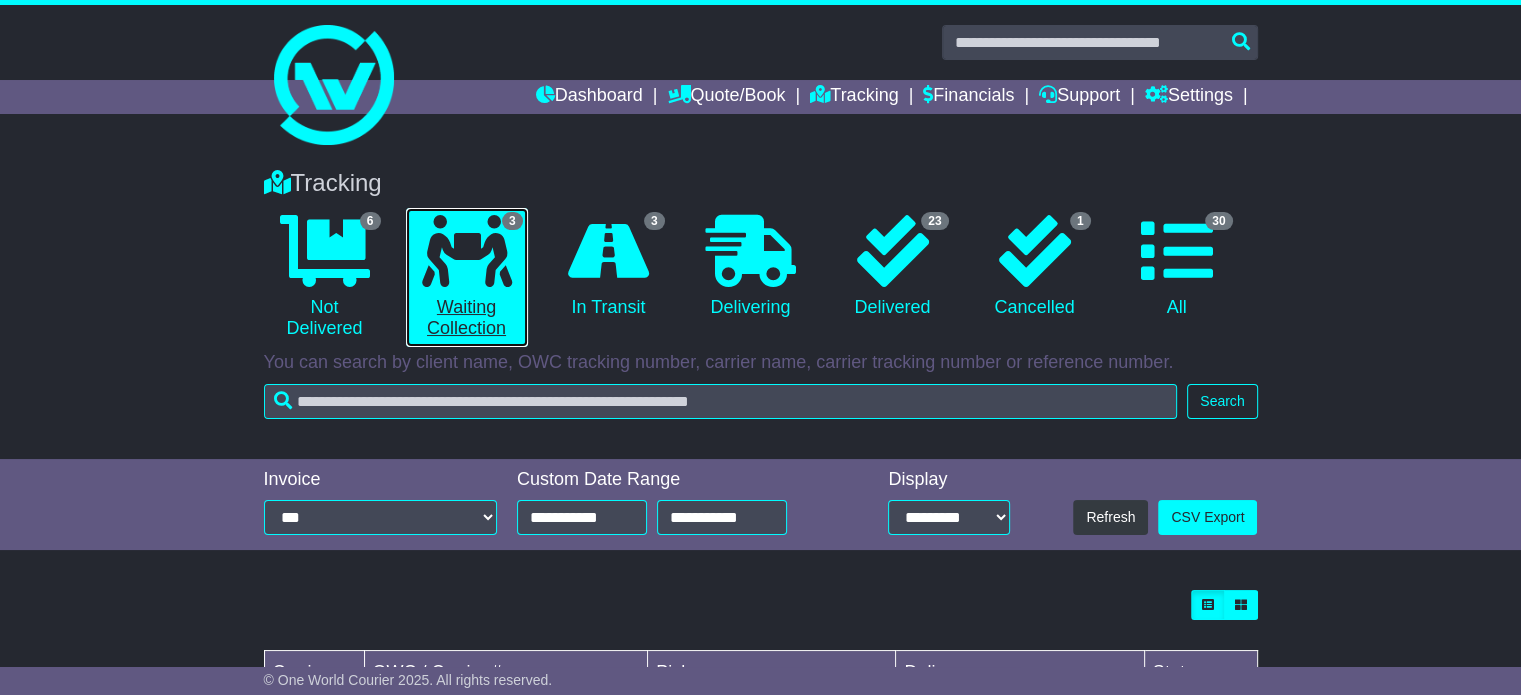 click at bounding box center (467, 251) 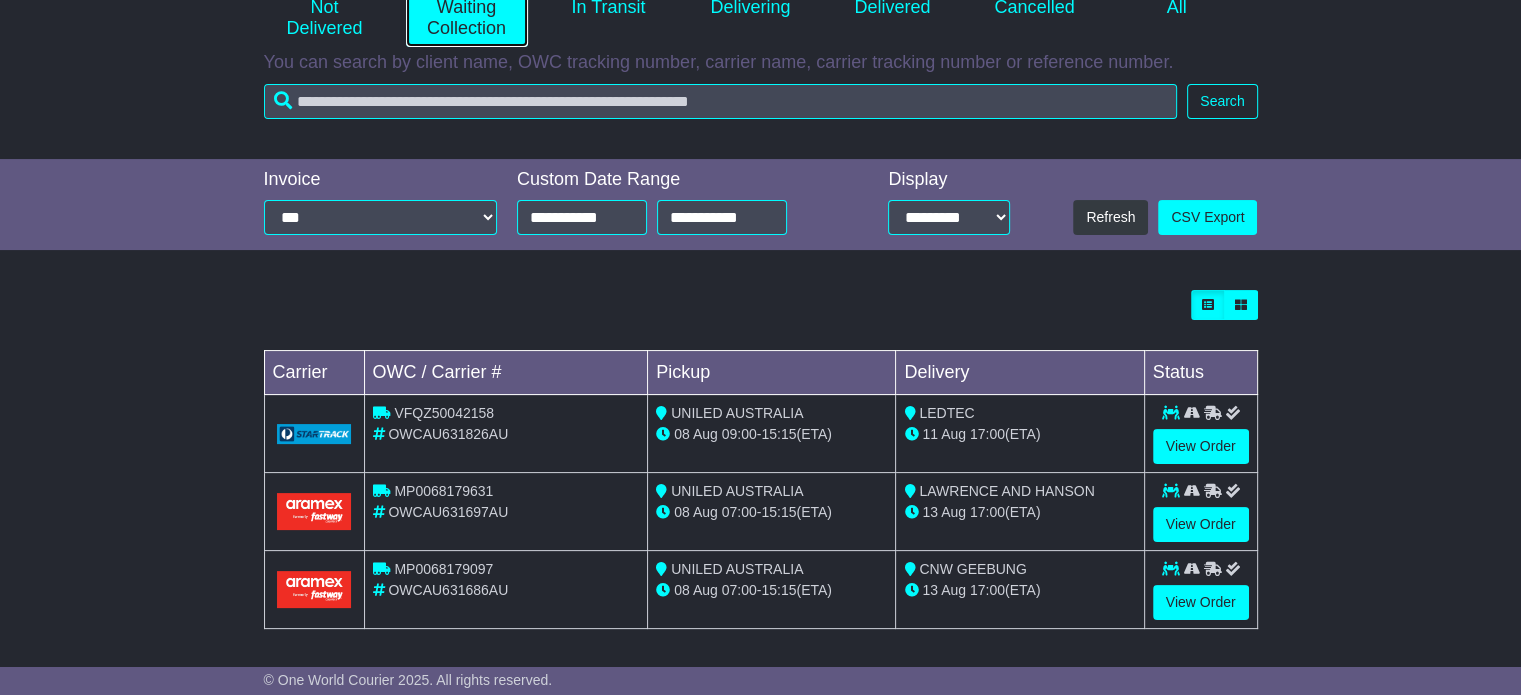 scroll, scrollTop: 302, scrollLeft: 0, axis: vertical 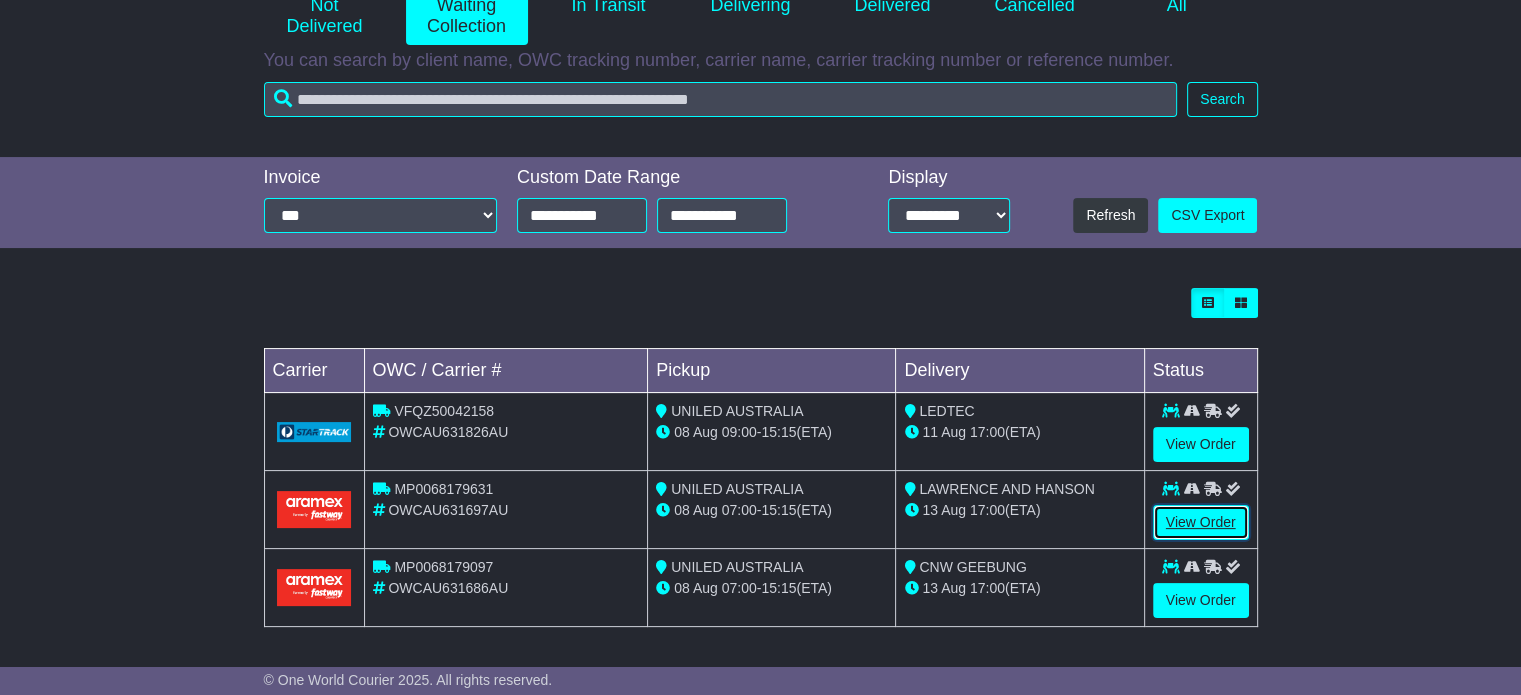 click on "View Order" at bounding box center [1201, 522] 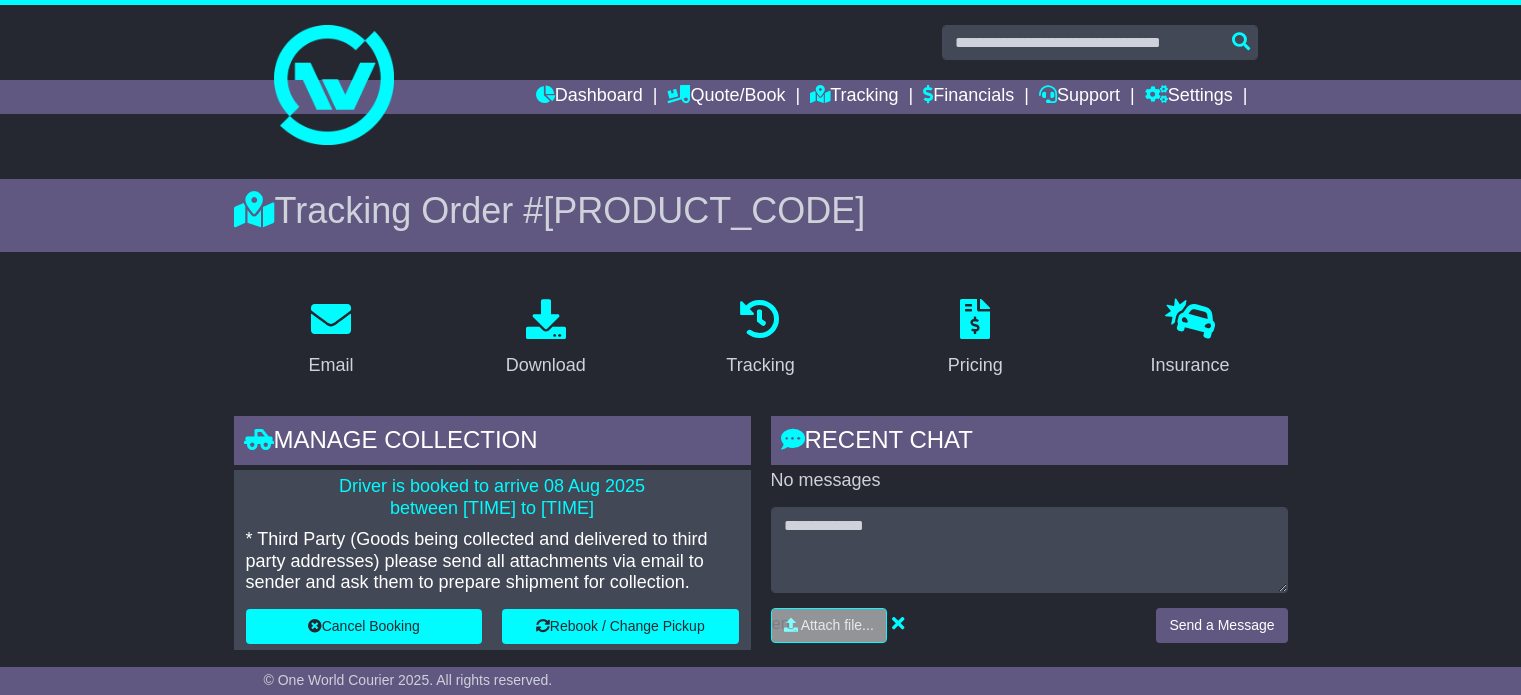 scroll, scrollTop: 0, scrollLeft: 0, axis: both 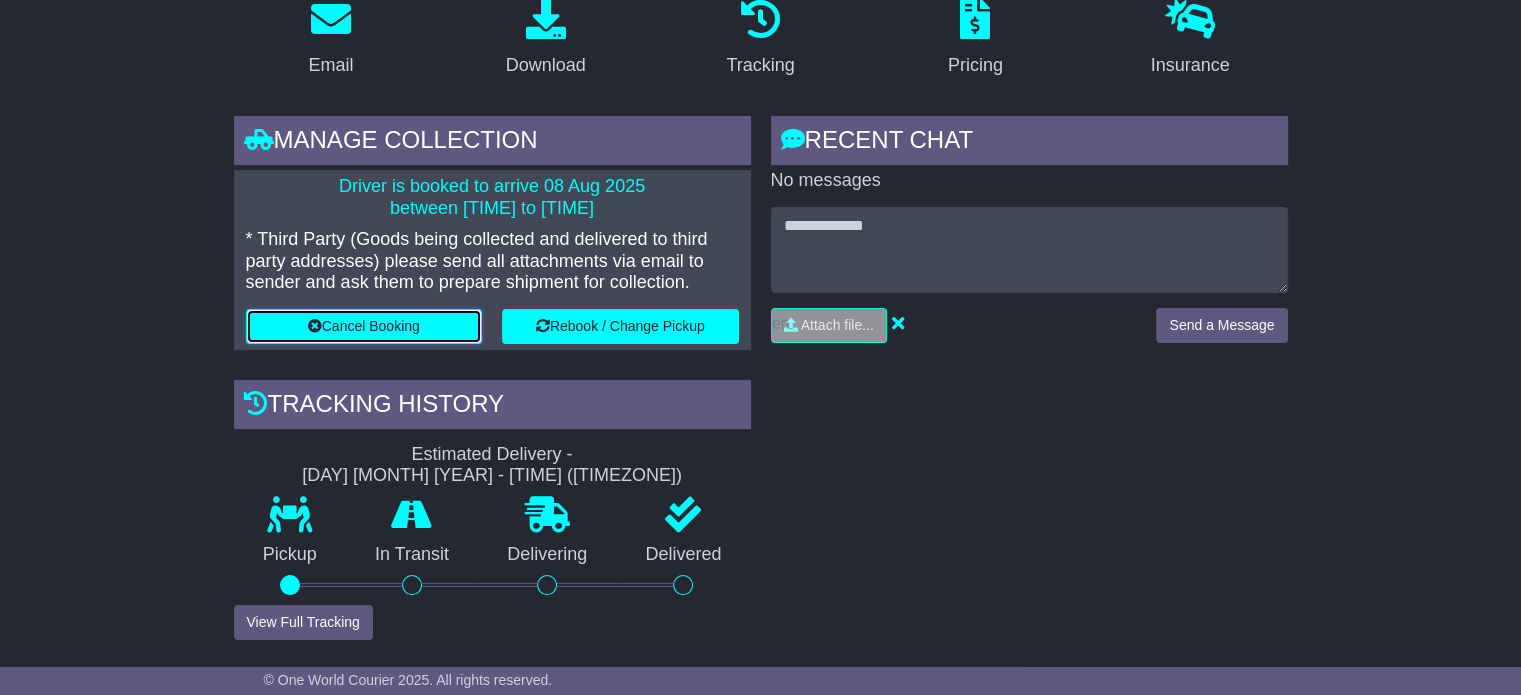 click on "Cancel Booking" at bounding box center [364, 326] 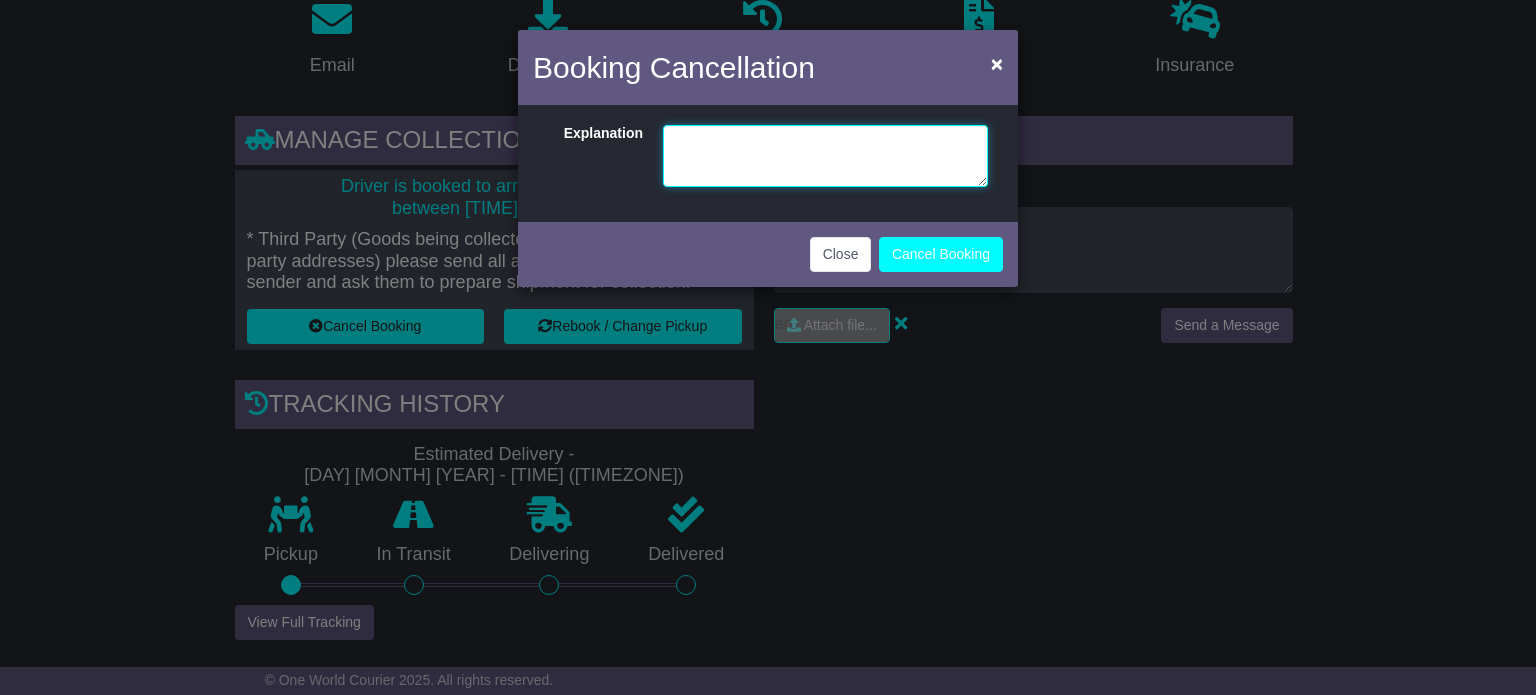 click at bounding box center [825, 156] 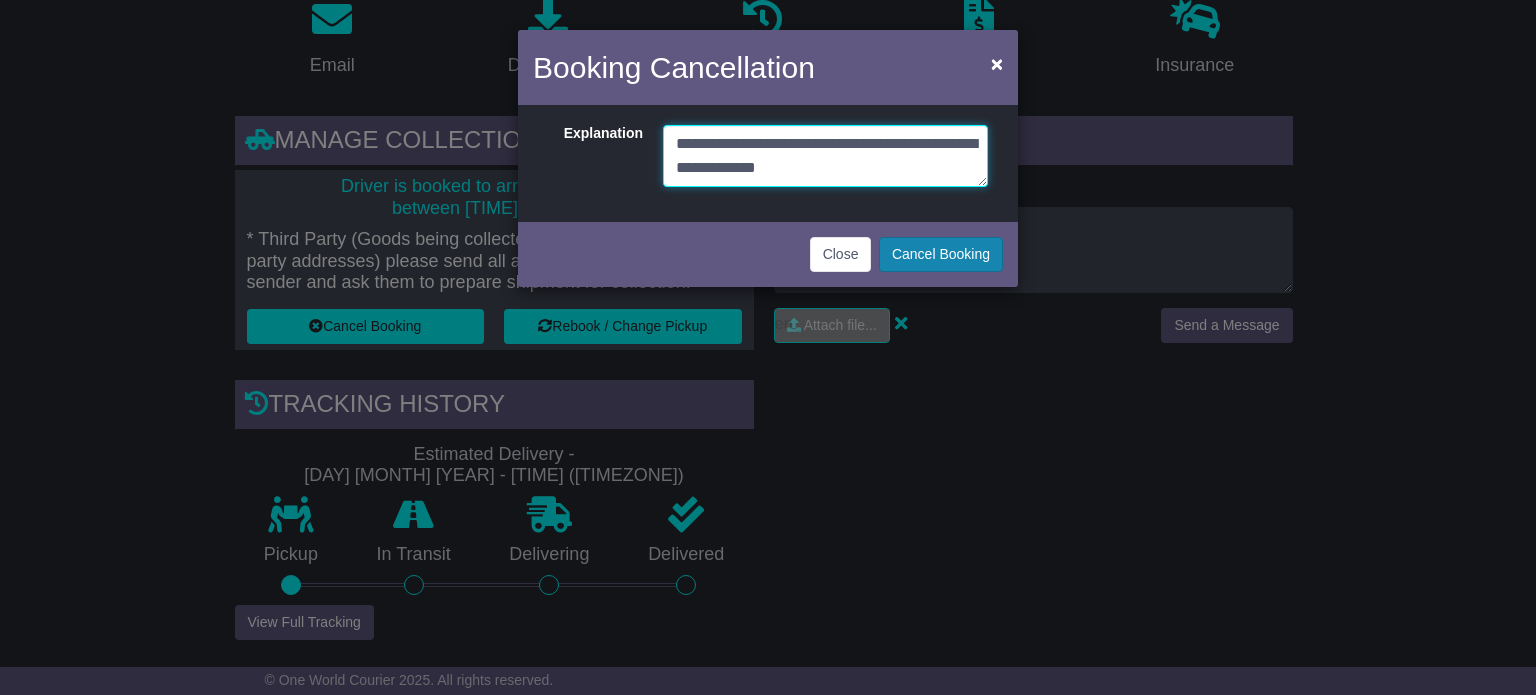 type on "**********" 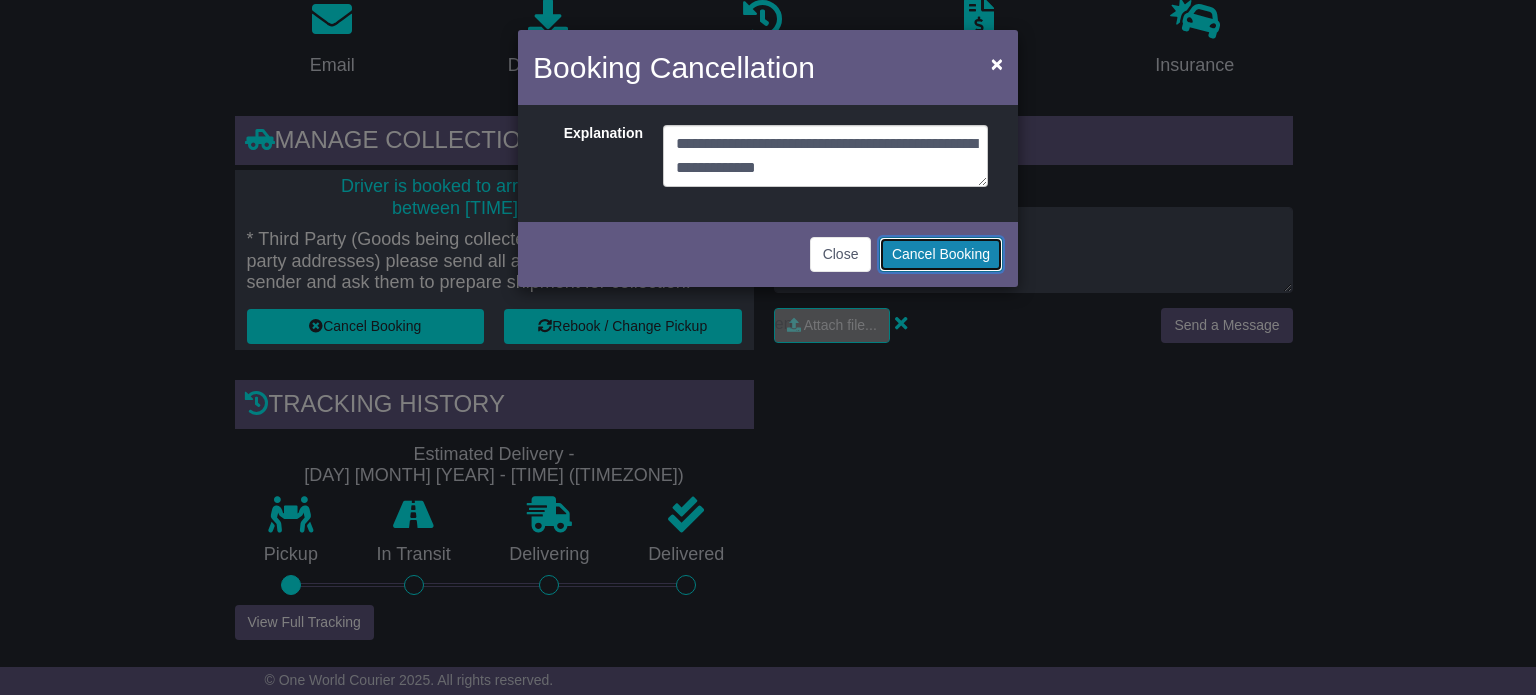 click on "Cancel Booking" at bounding box center [941, 254] 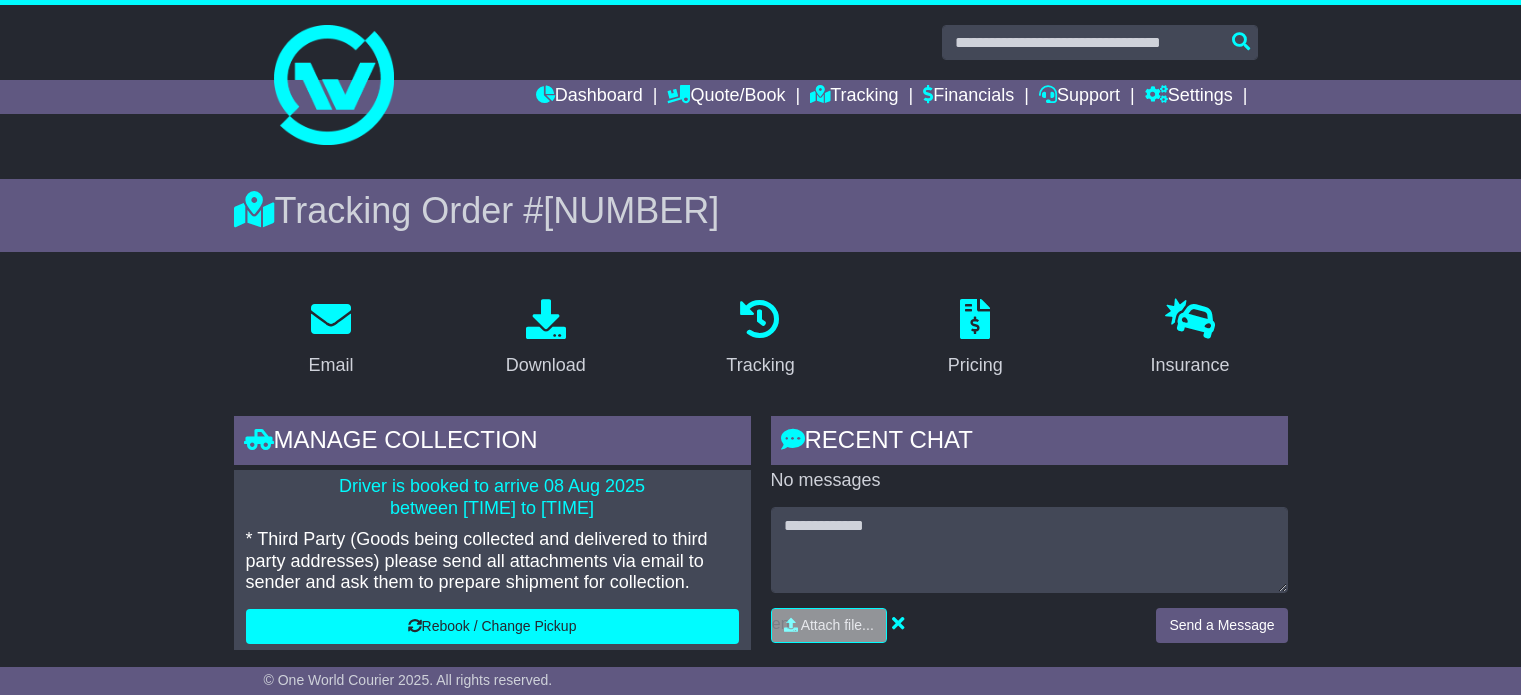scroll, scrollTop: 0, scrollLeft: 0, axis: both 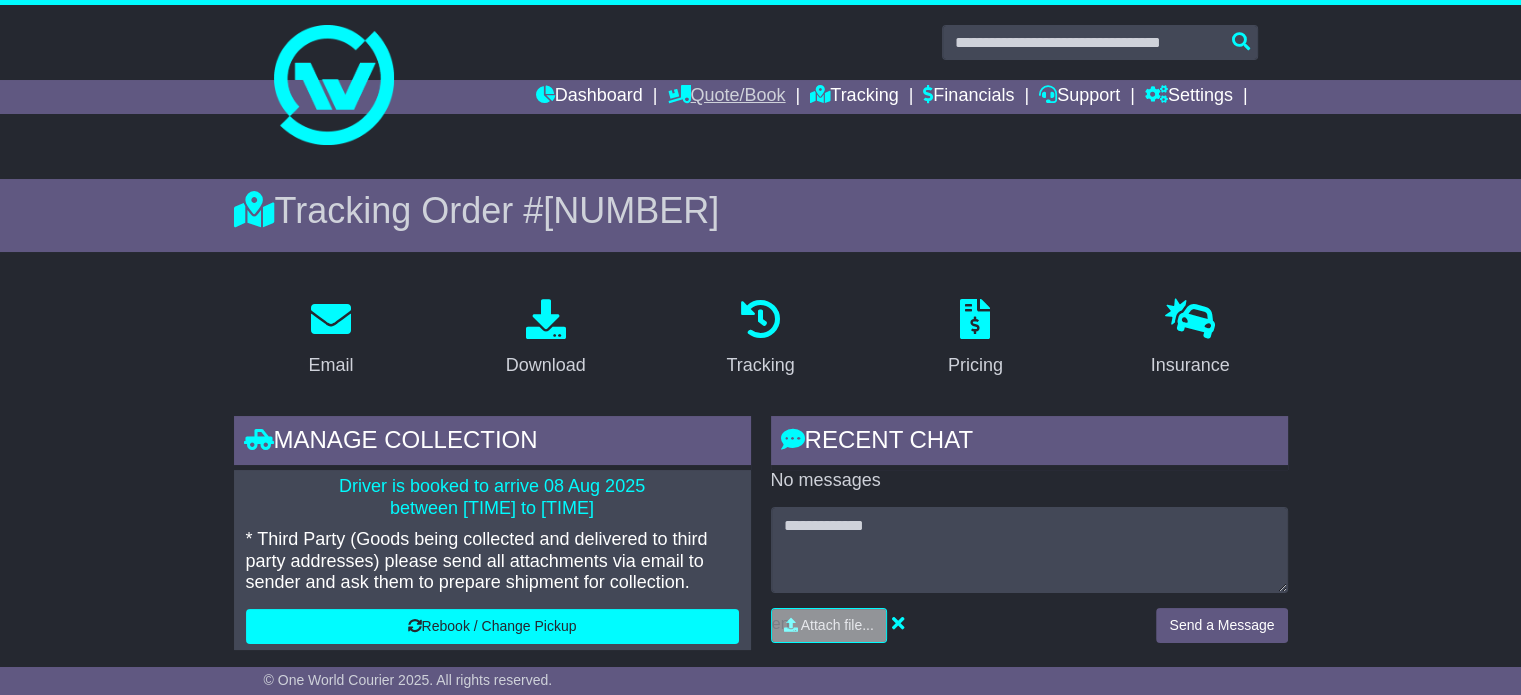 click on "Quote/Book" at bounding box center (726, 97) 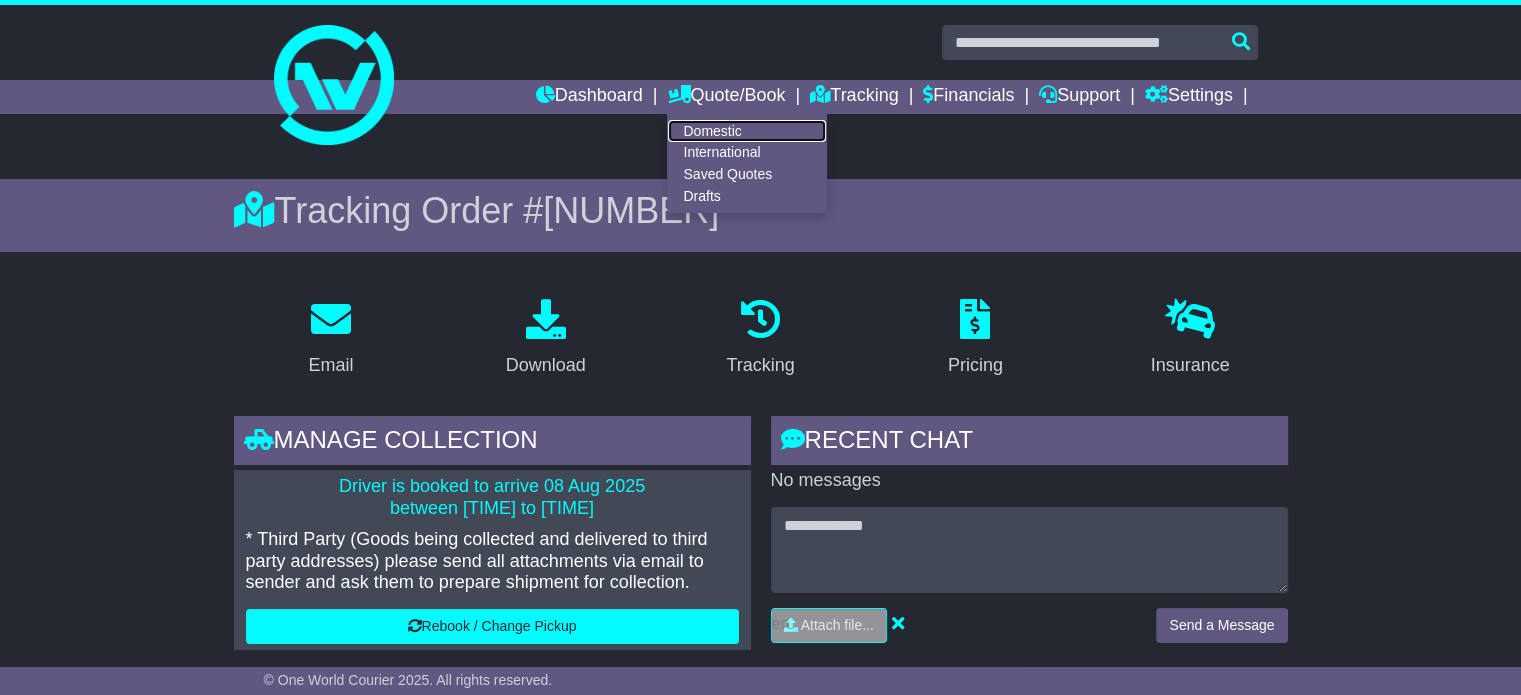 click on "Domestic" at bounding box center [747, 131] 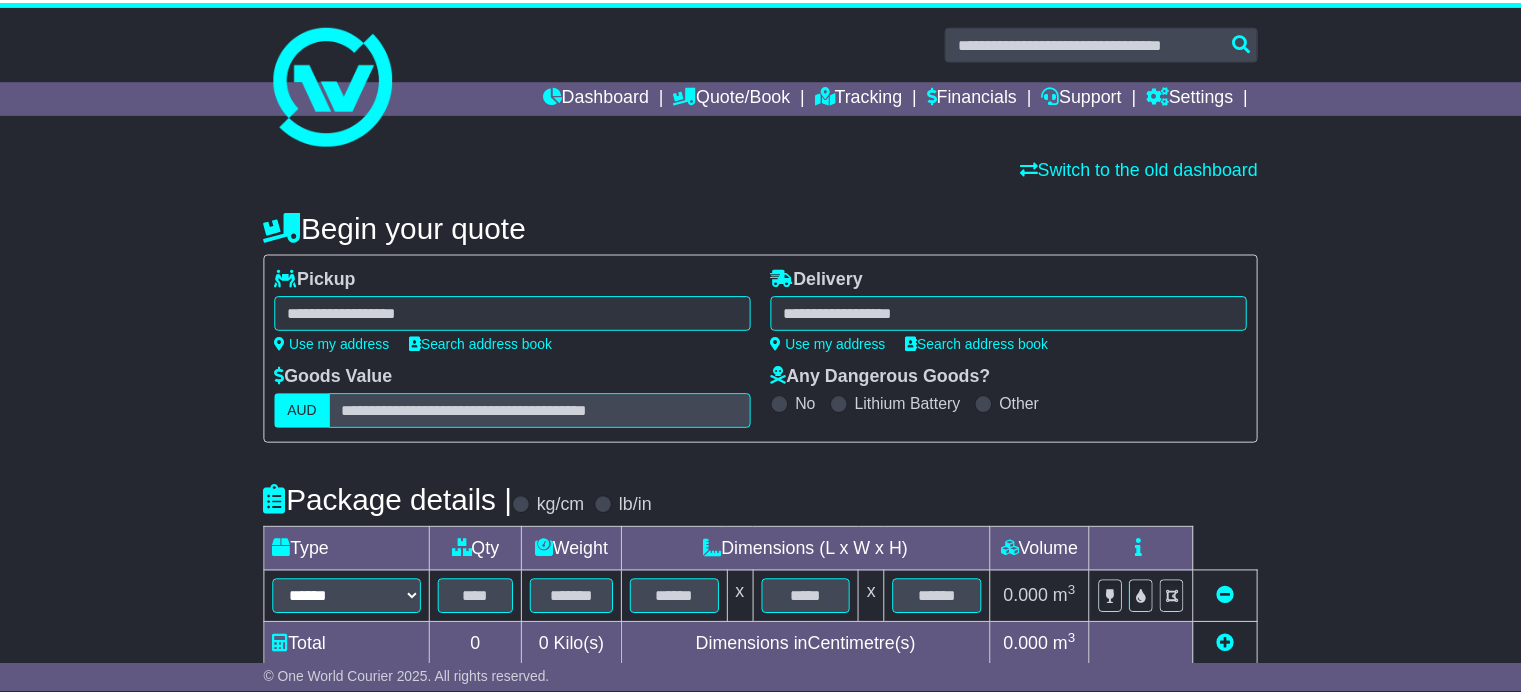 scroll, scrollTop: 0, scrollLeft: 0, axis: both 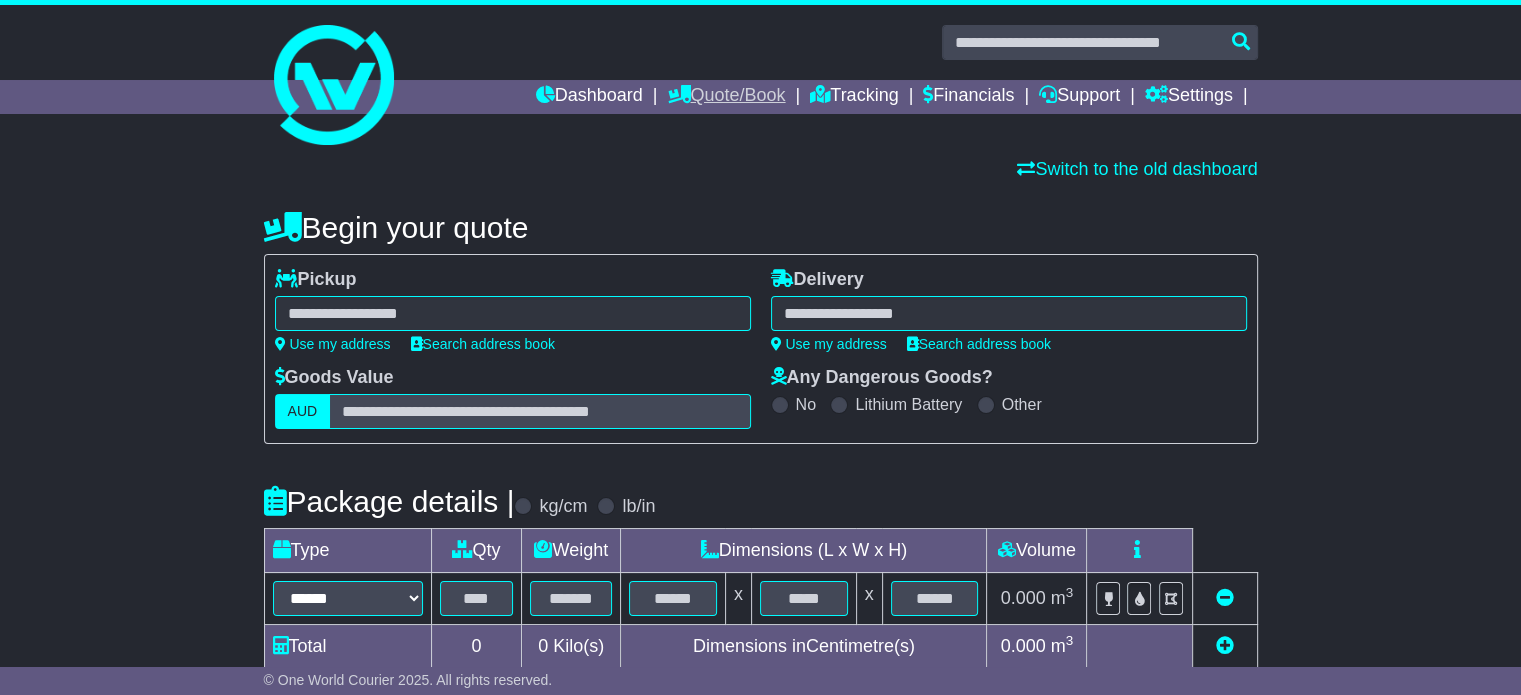 click on "Quote/Book" at bounding box center [726, 97] 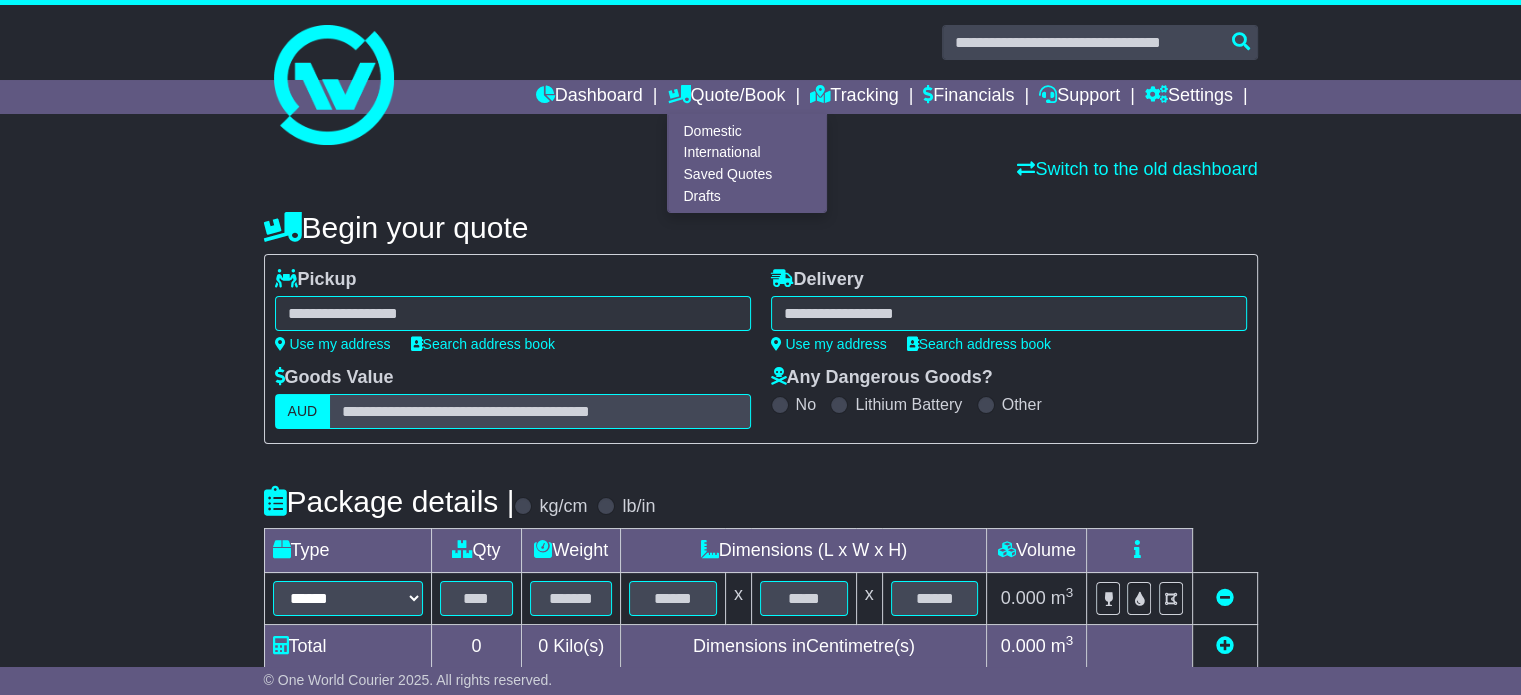 click on "Switch to the old dashboard" at bounding box center [761, 170] 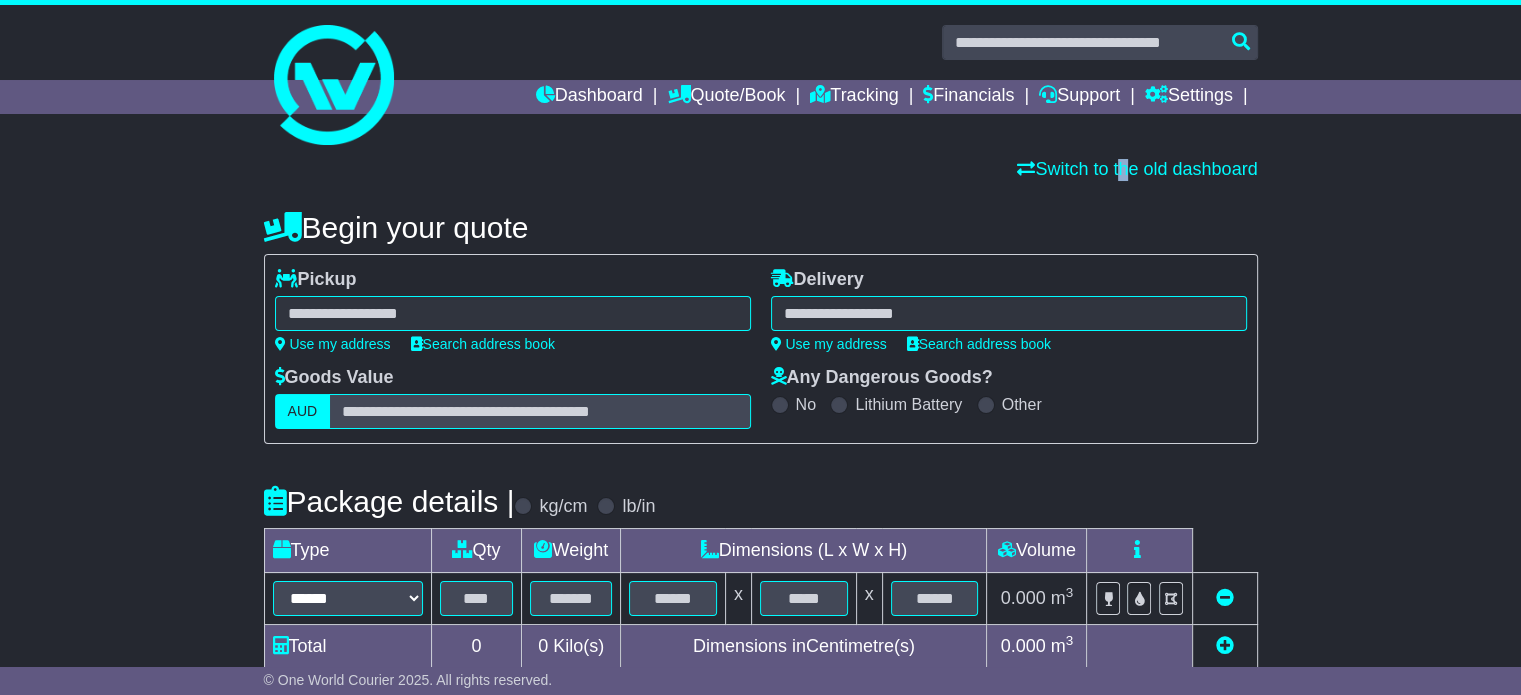 click on "Switch to the old dashboard" at bounding box center (761, 170) 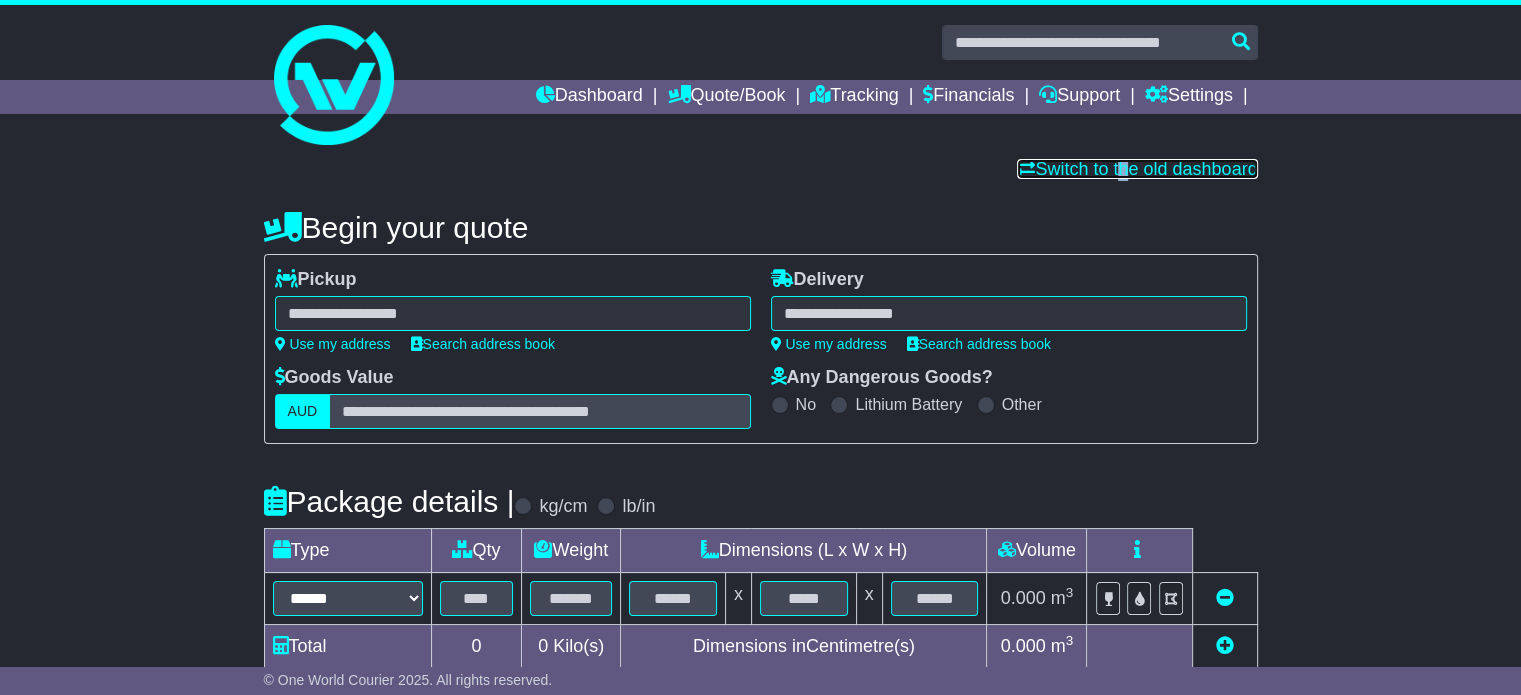 click on "Switch to the old dashboard" at bounding box center (1137, 169) 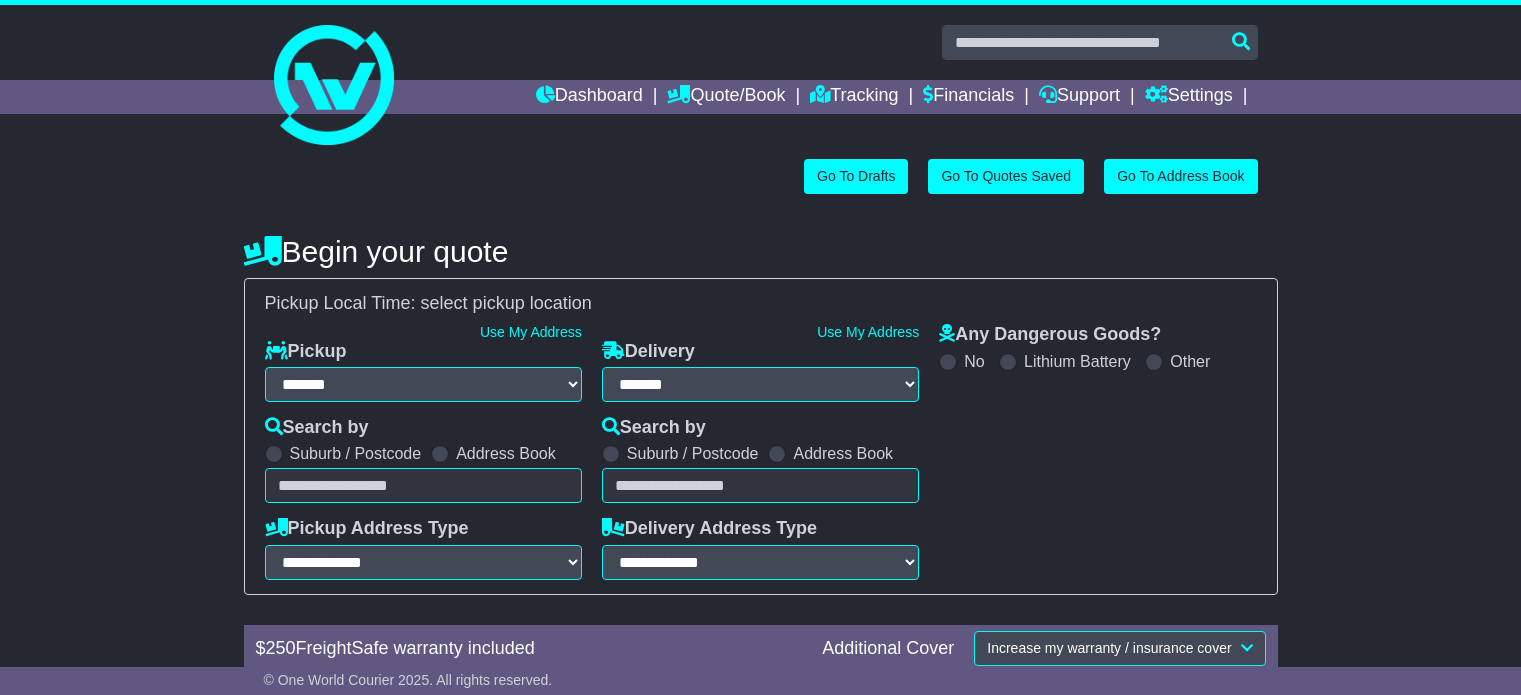 select on "**" 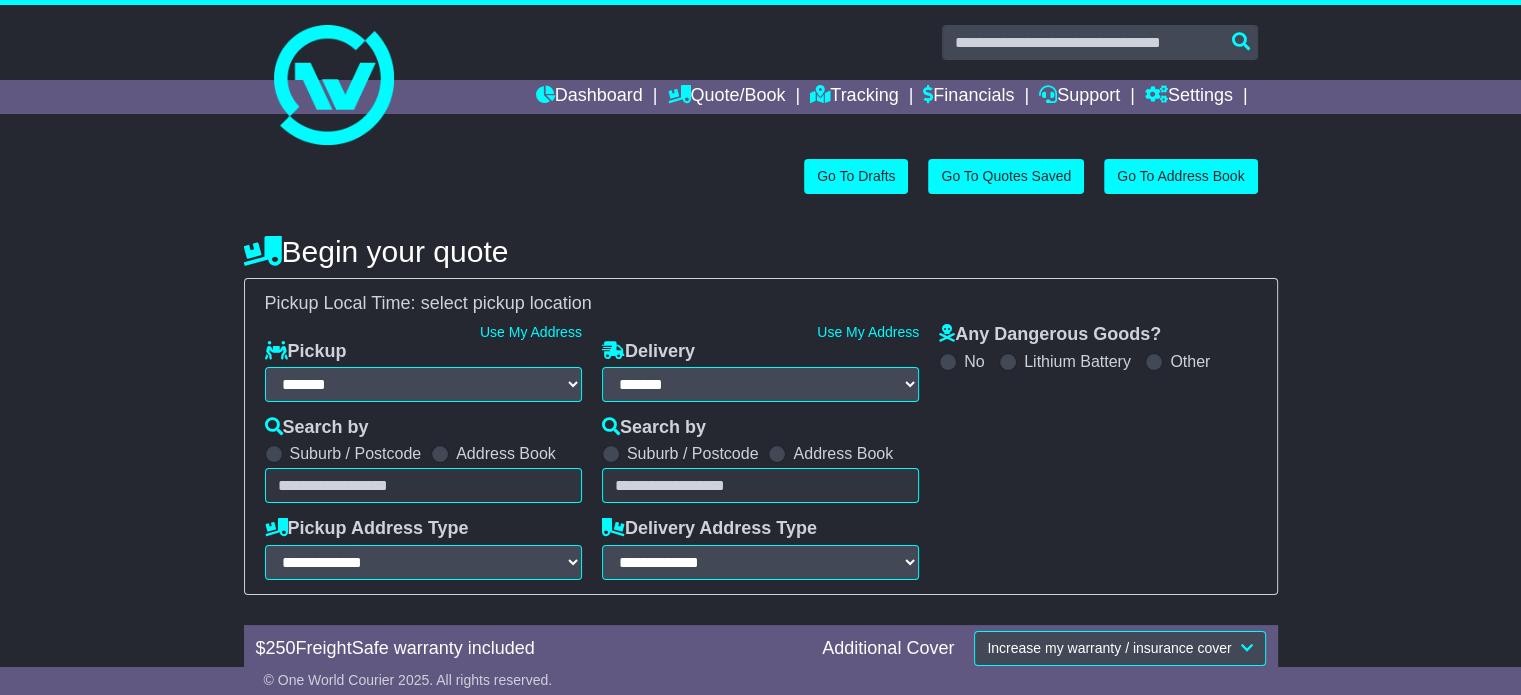 scroll, scrollTop: 0, scrollLeft: 0, axis: both 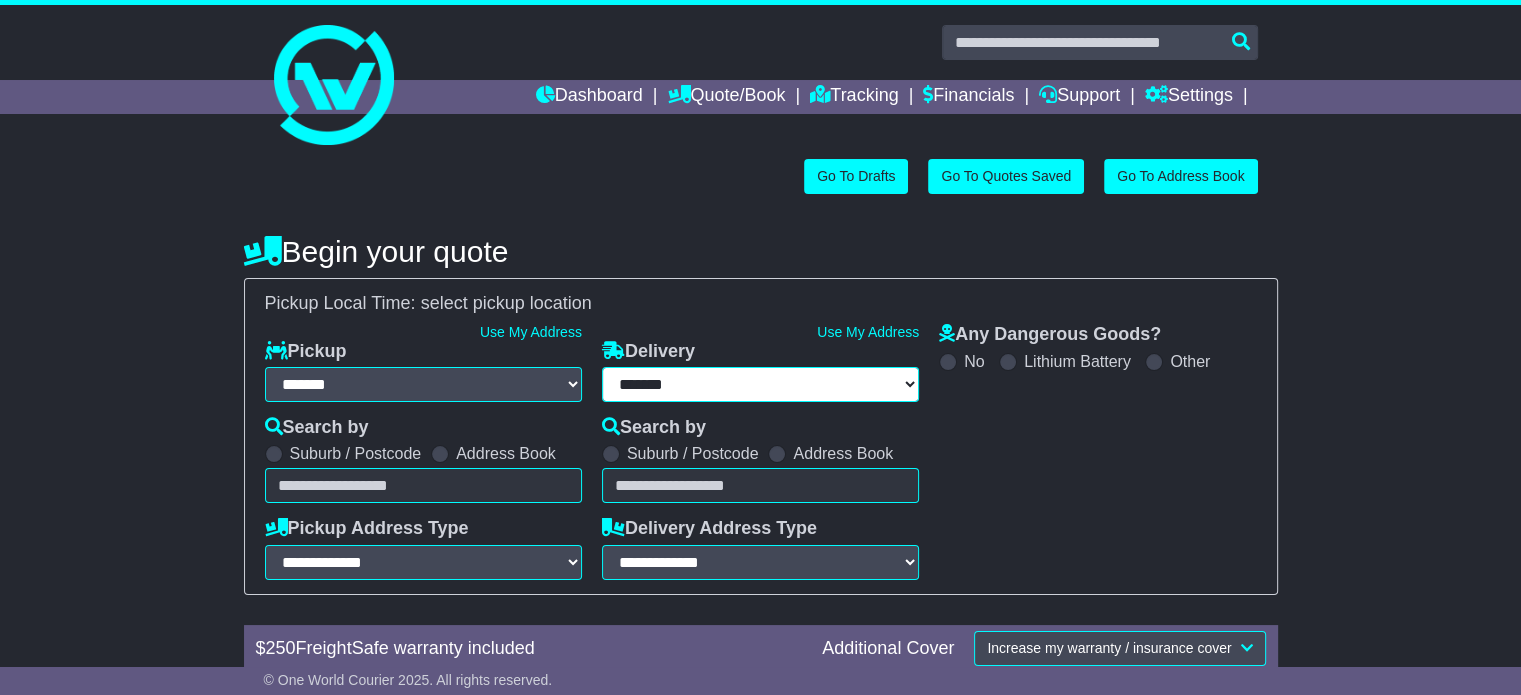 select 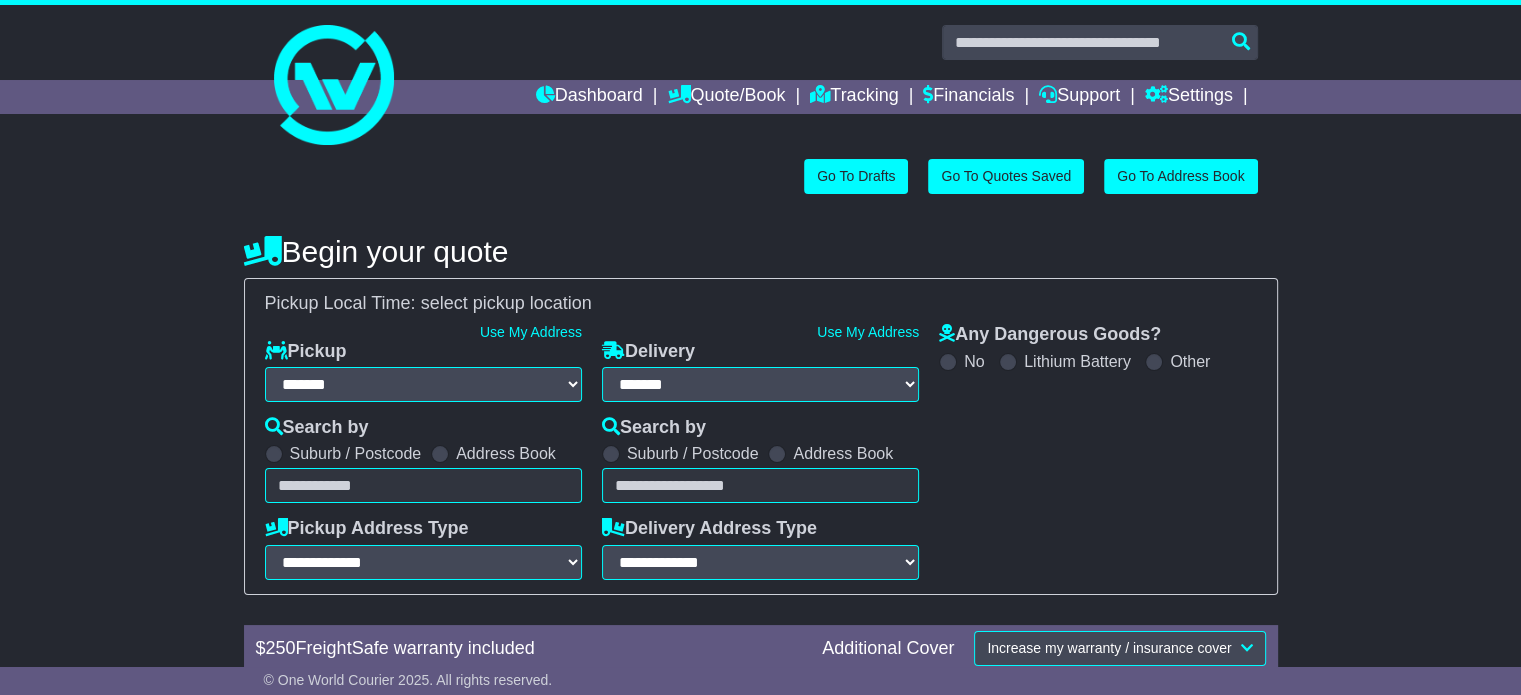 click on "Unknown City / Postcode Pair
×
You have entered     address.
Our database shows the postcode and suburb don't match. Please make sure location exists otherwise you might not receive all quotes available.
Maybe you meant to use some of the next:
Ok" at bounding box center [423, 485] 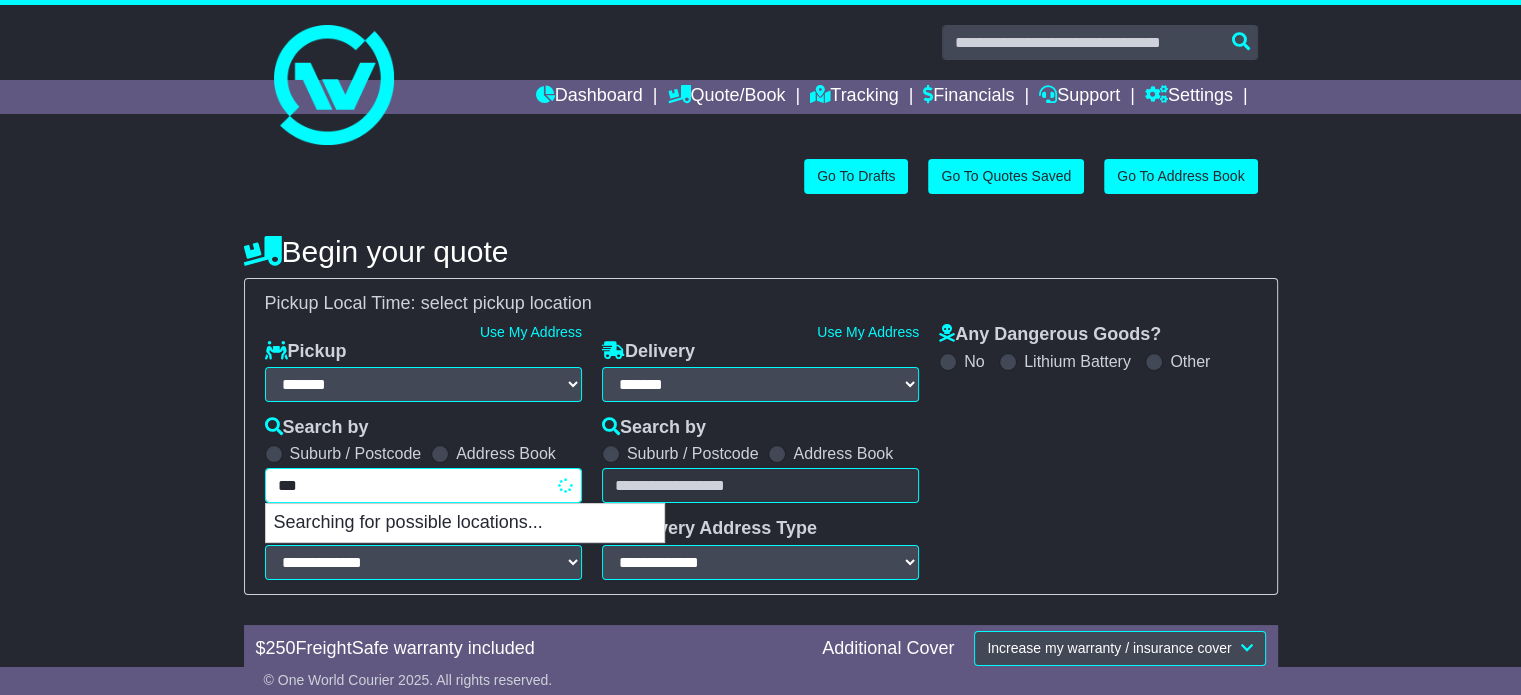 type on "****" 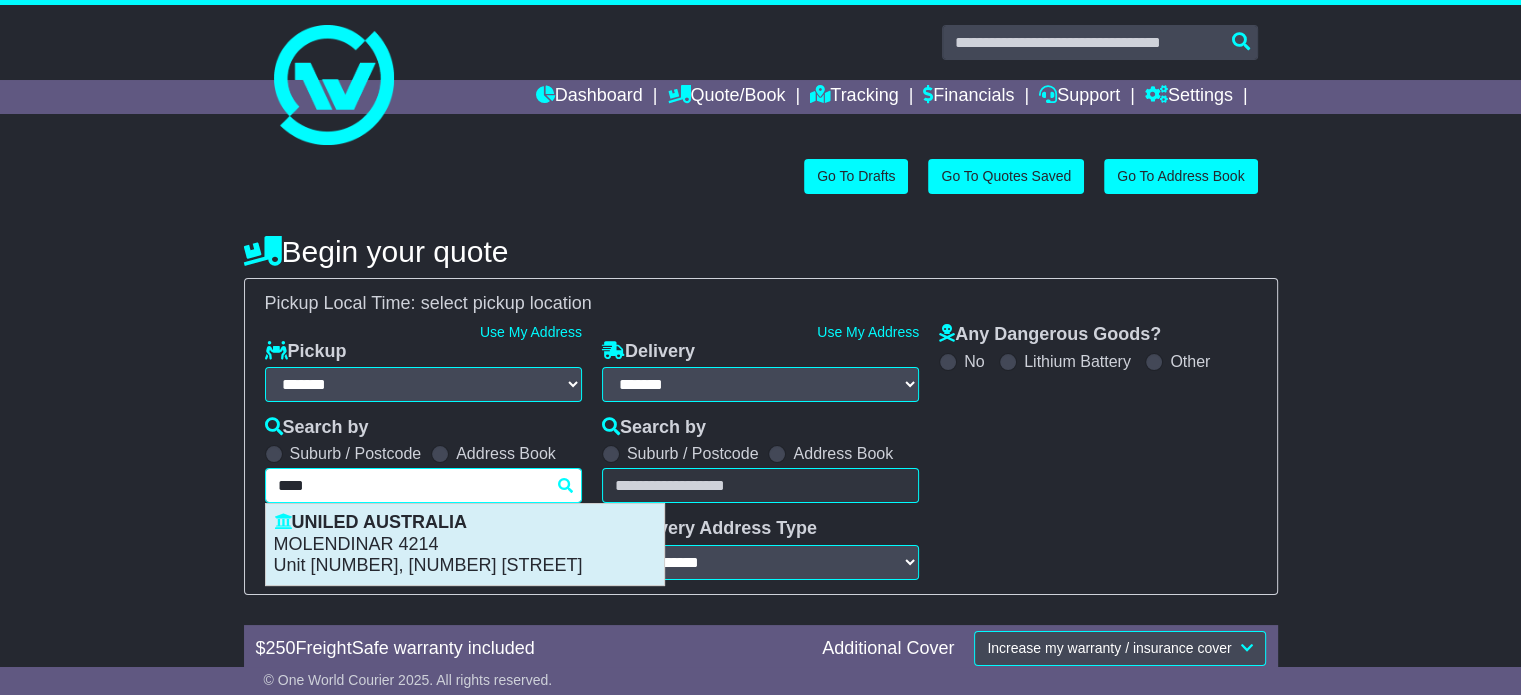 click on "MOLENDINAR 4214" at bounding box center (465, 545) 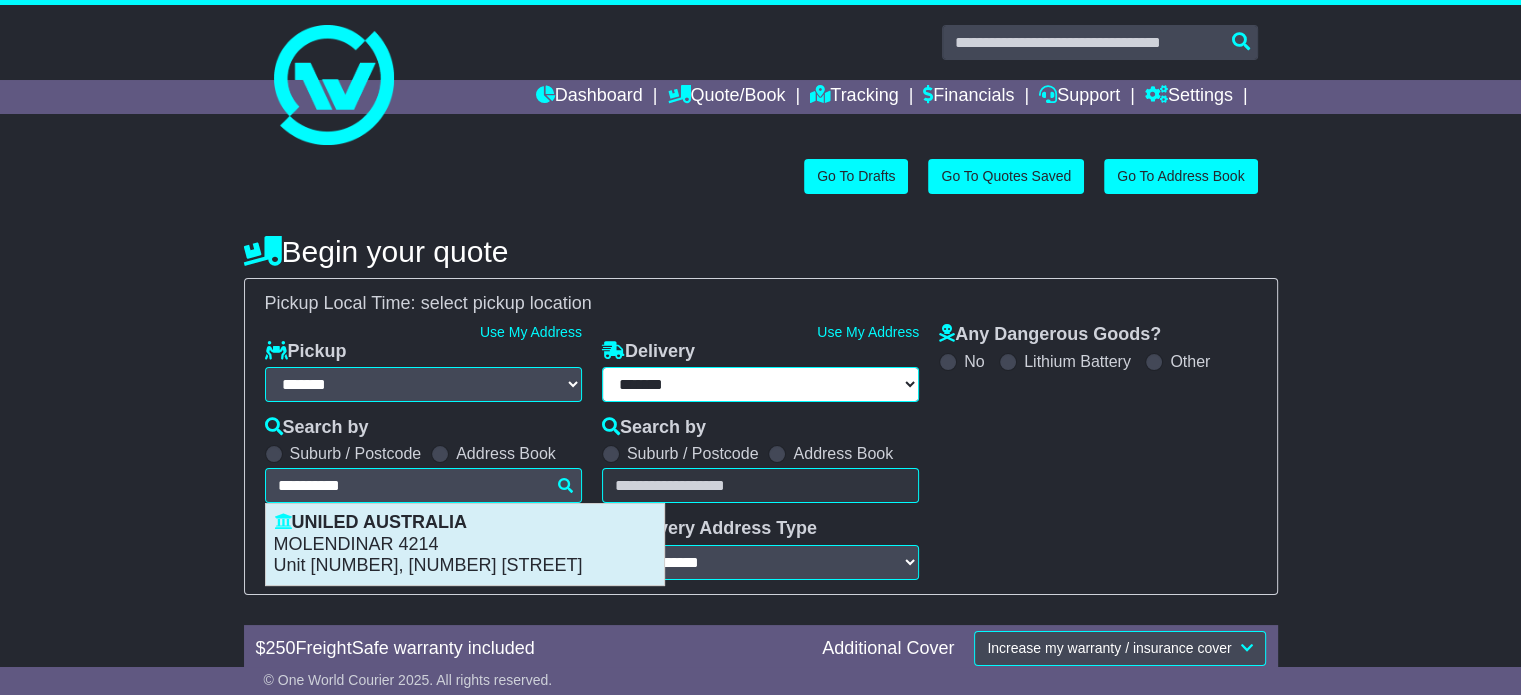 select on "**********" 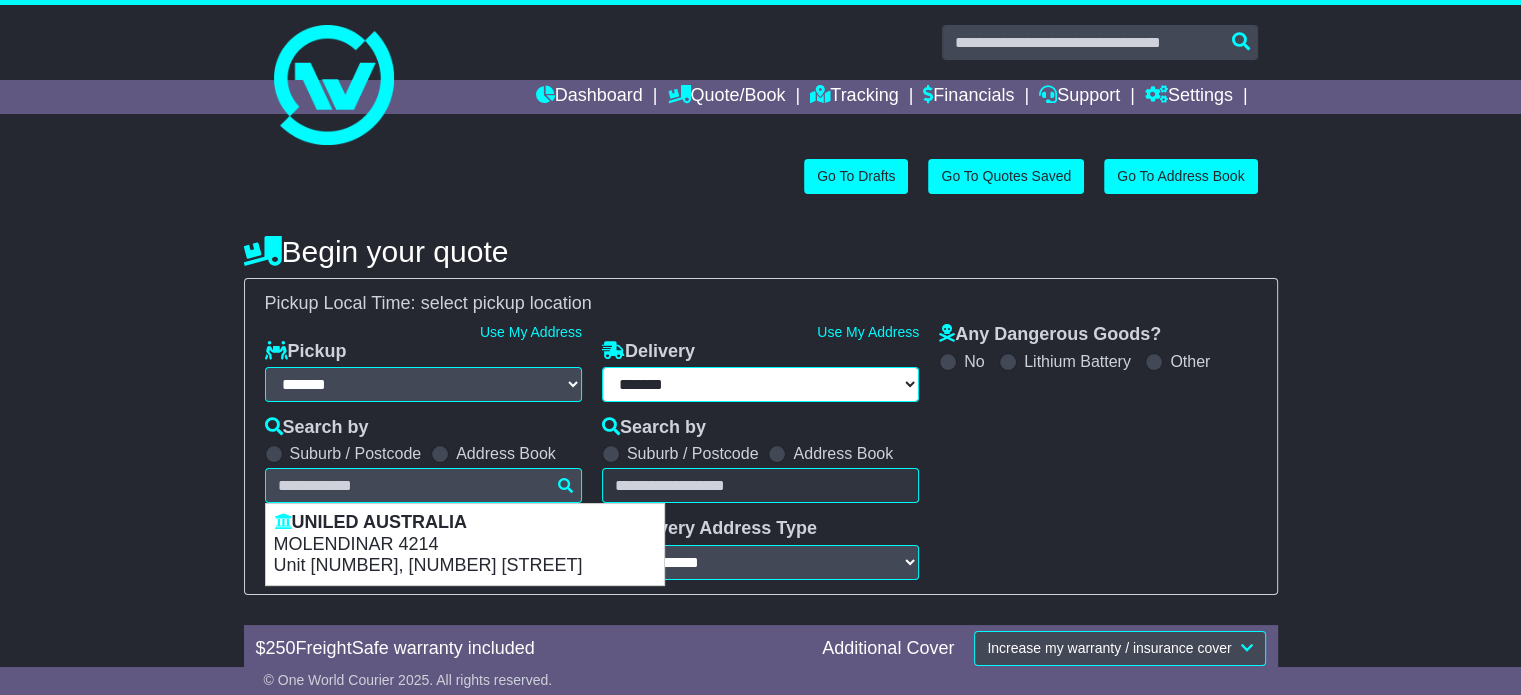 type on "**********" 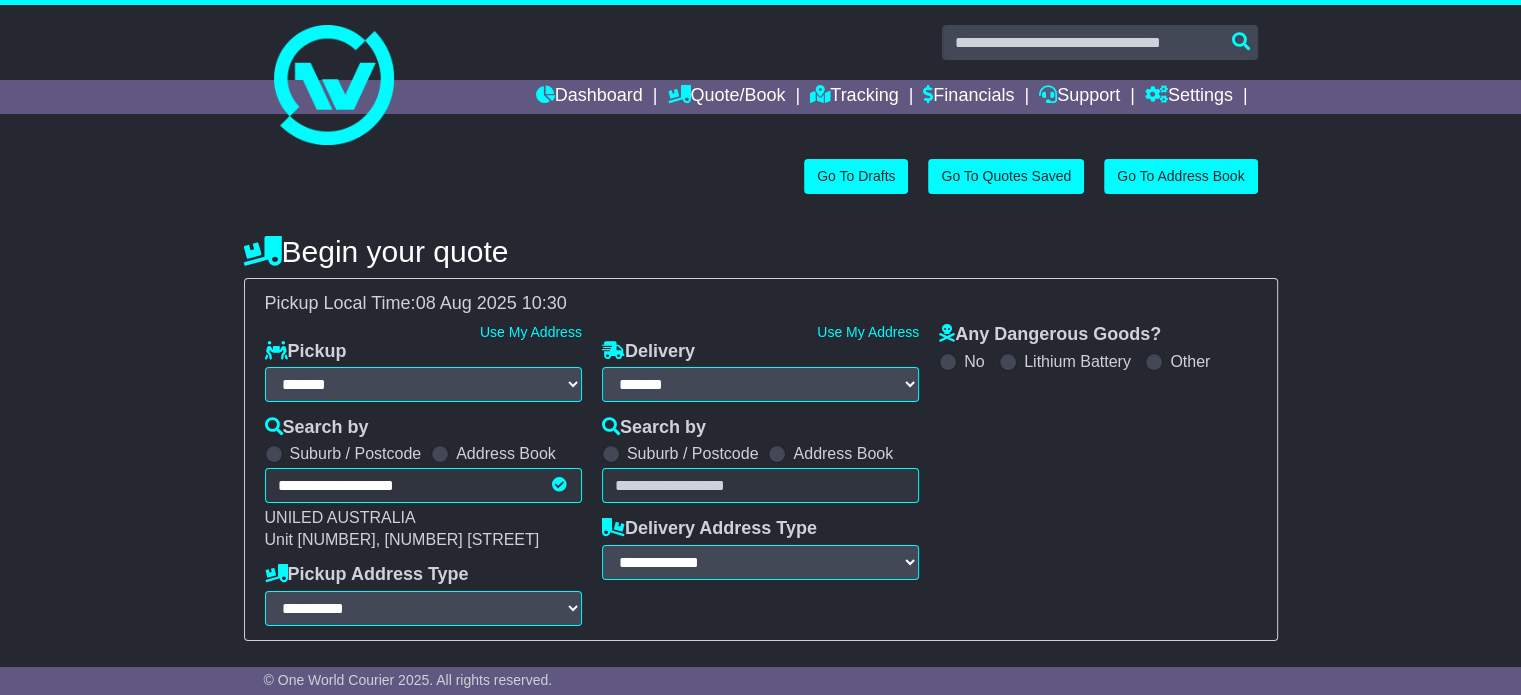 click at bounding box center (777, 454) 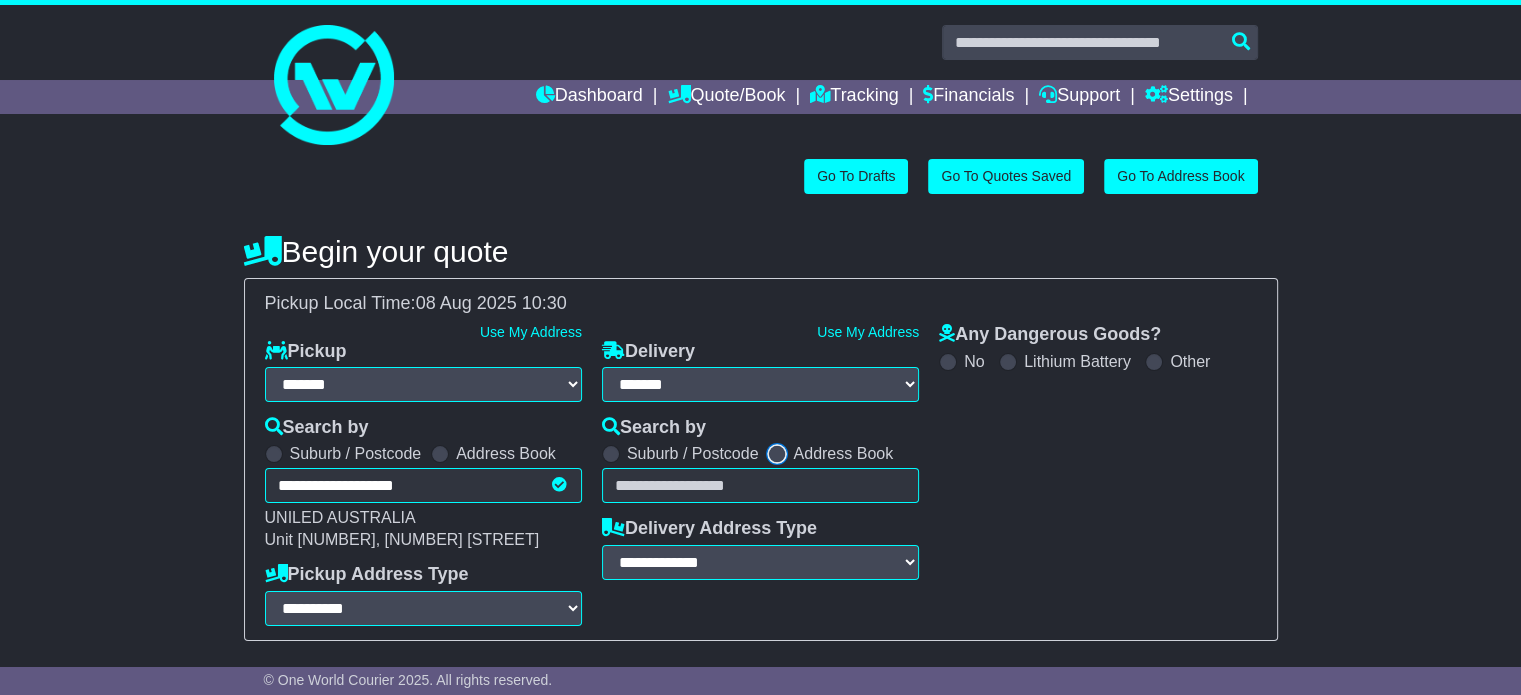 select 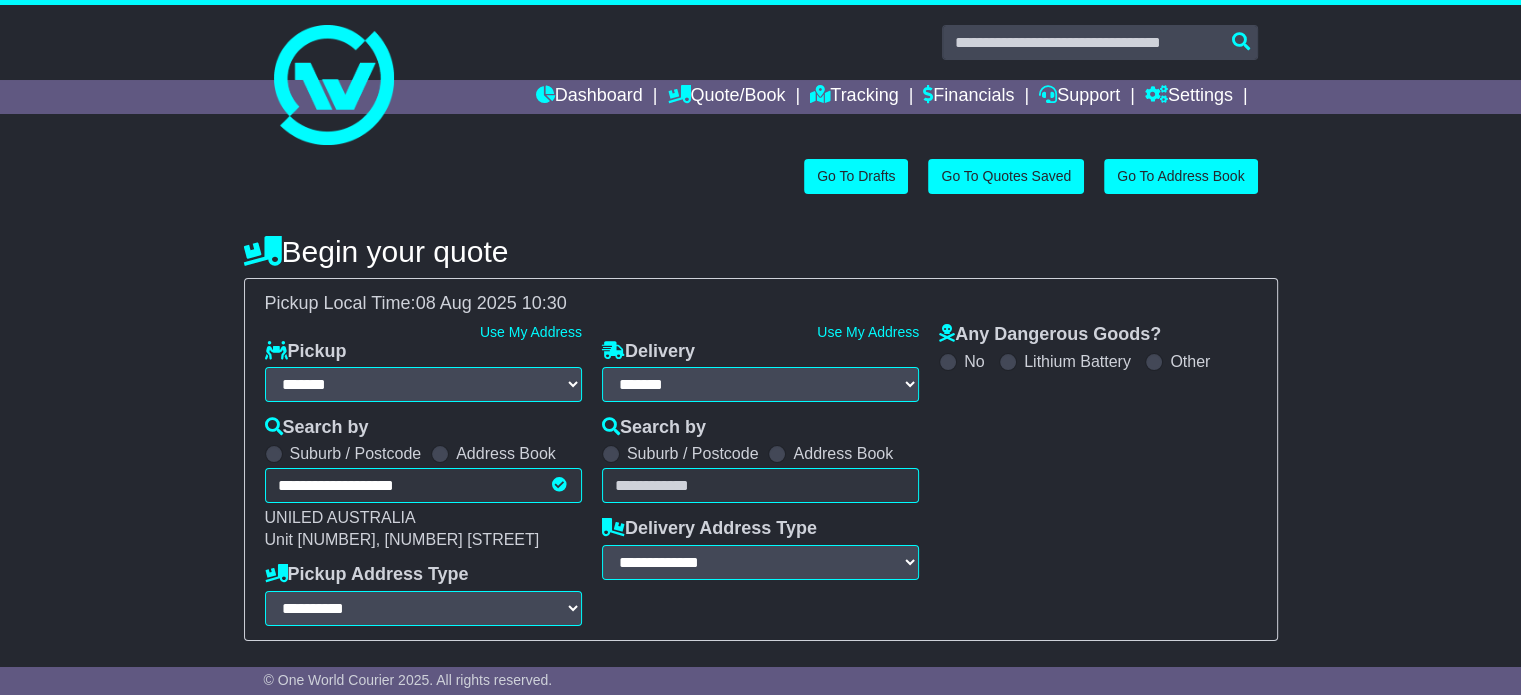 click on "Unknown City / Postcode Pair
×
You have entered     address.
Our database shows the postcode and suburb don't match. Please make sure location exists otherwise you might not receive all quotes available.
Maybe you meant to use some of the next:
Ok" at bounding box center (760, 485) 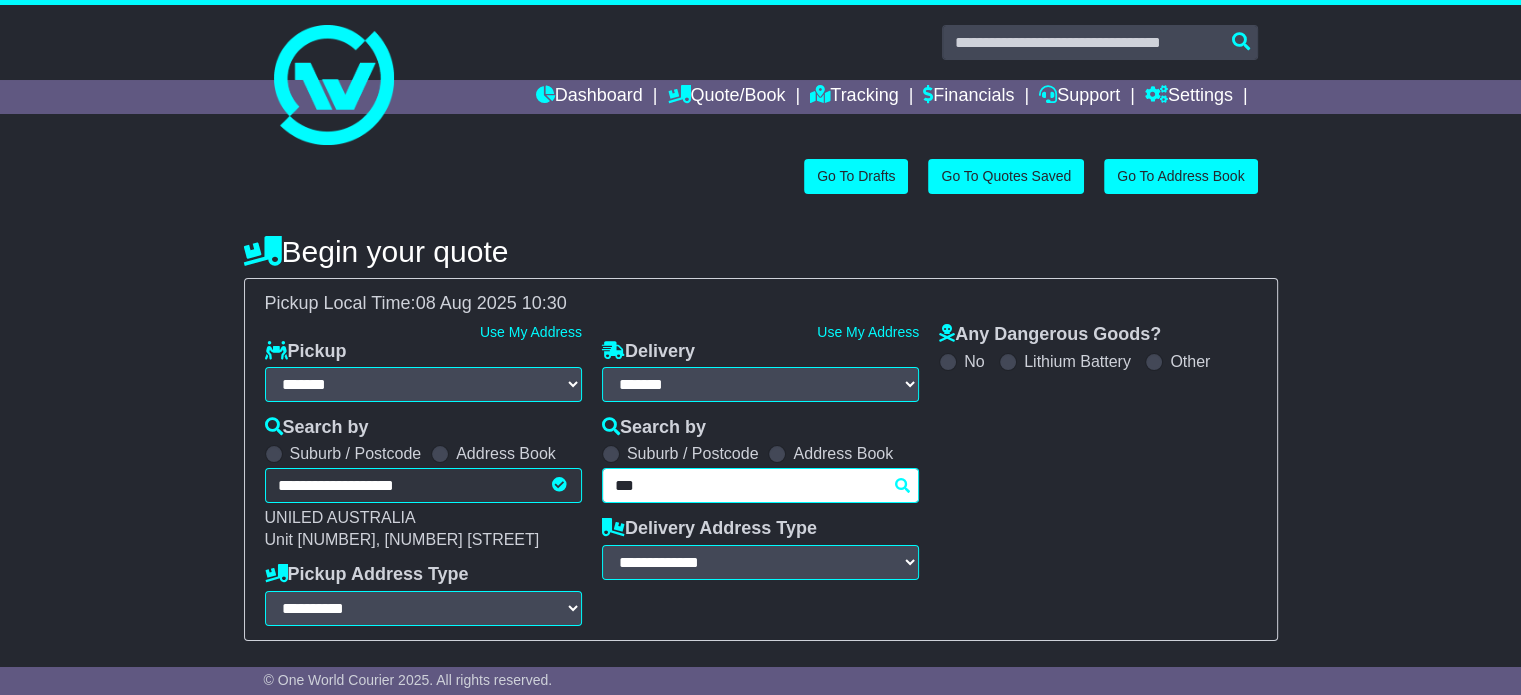 type on "****" 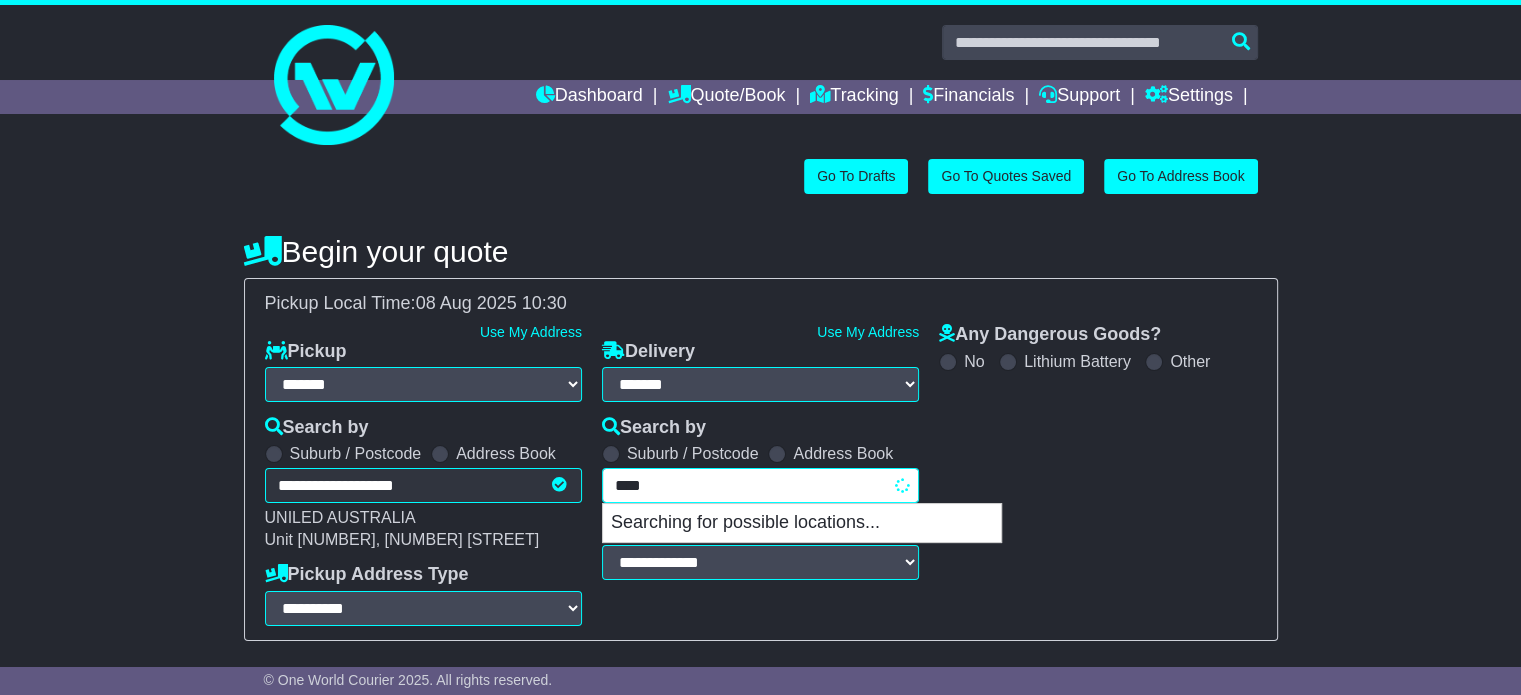 type on "**********" 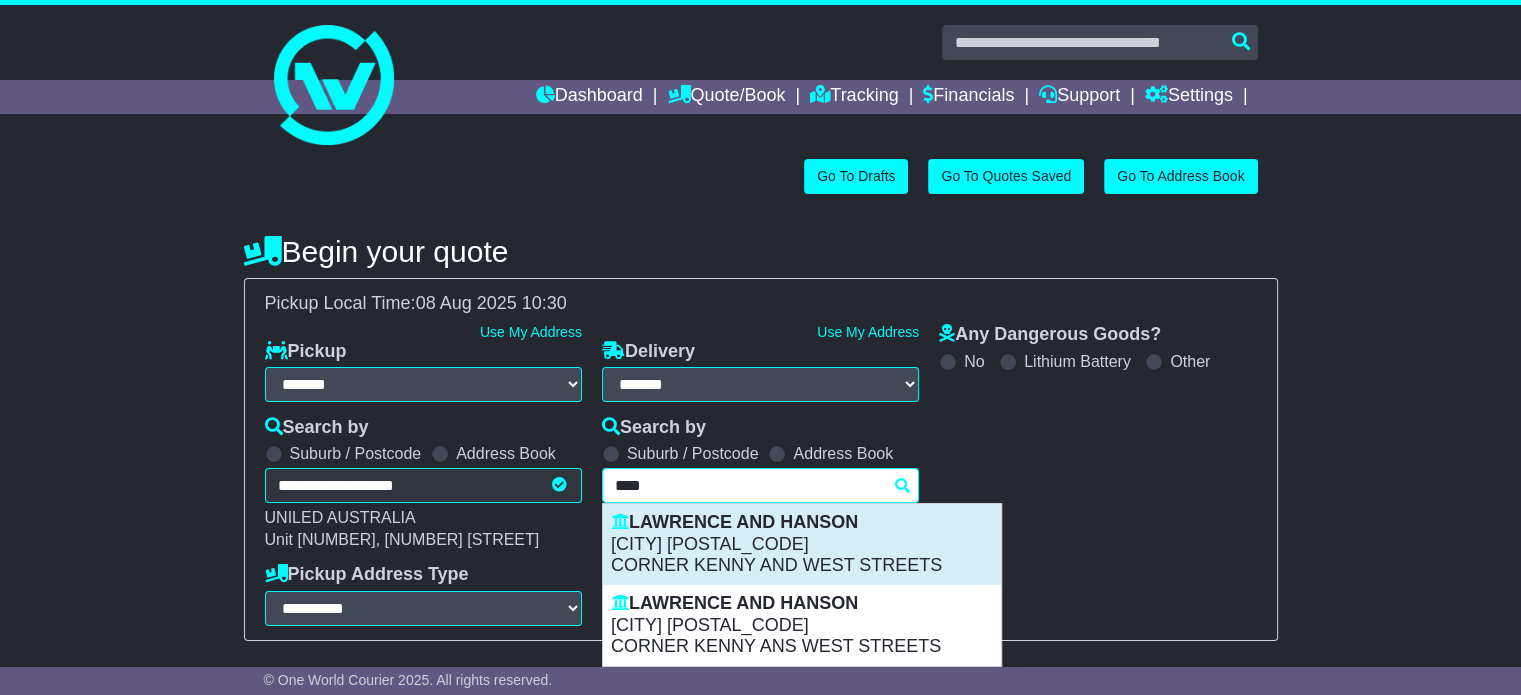 click on "CORNER KENNY AND WEST STREETS" at bounding box center (802, 566) 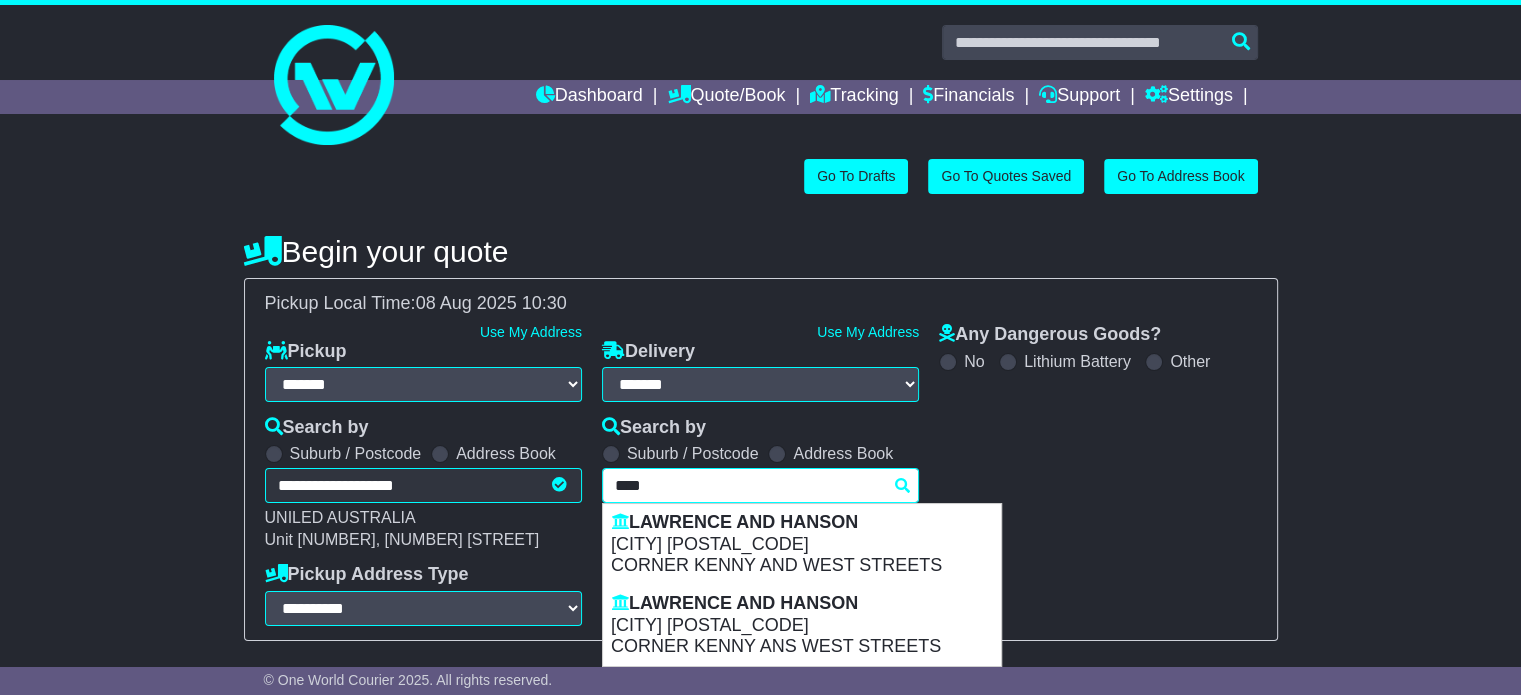 select on "**********" 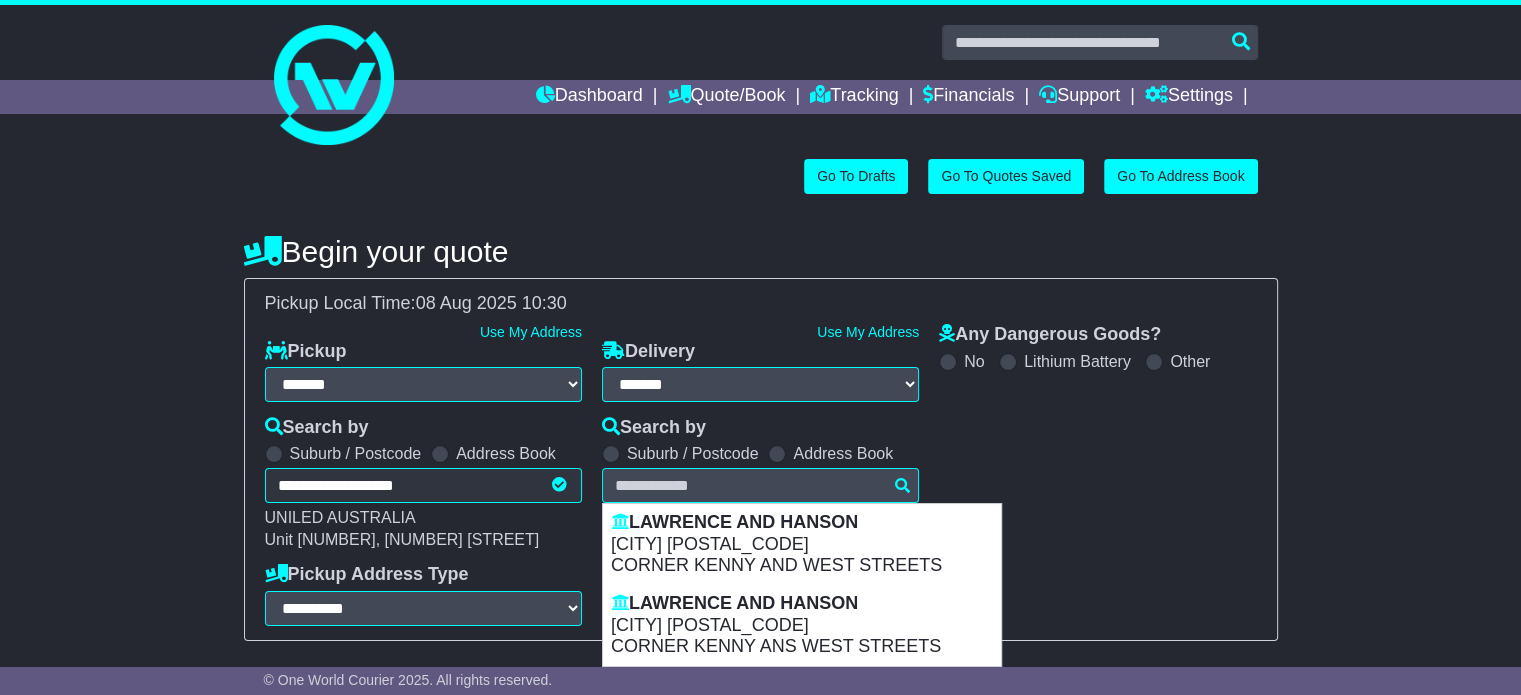 type on "**********" 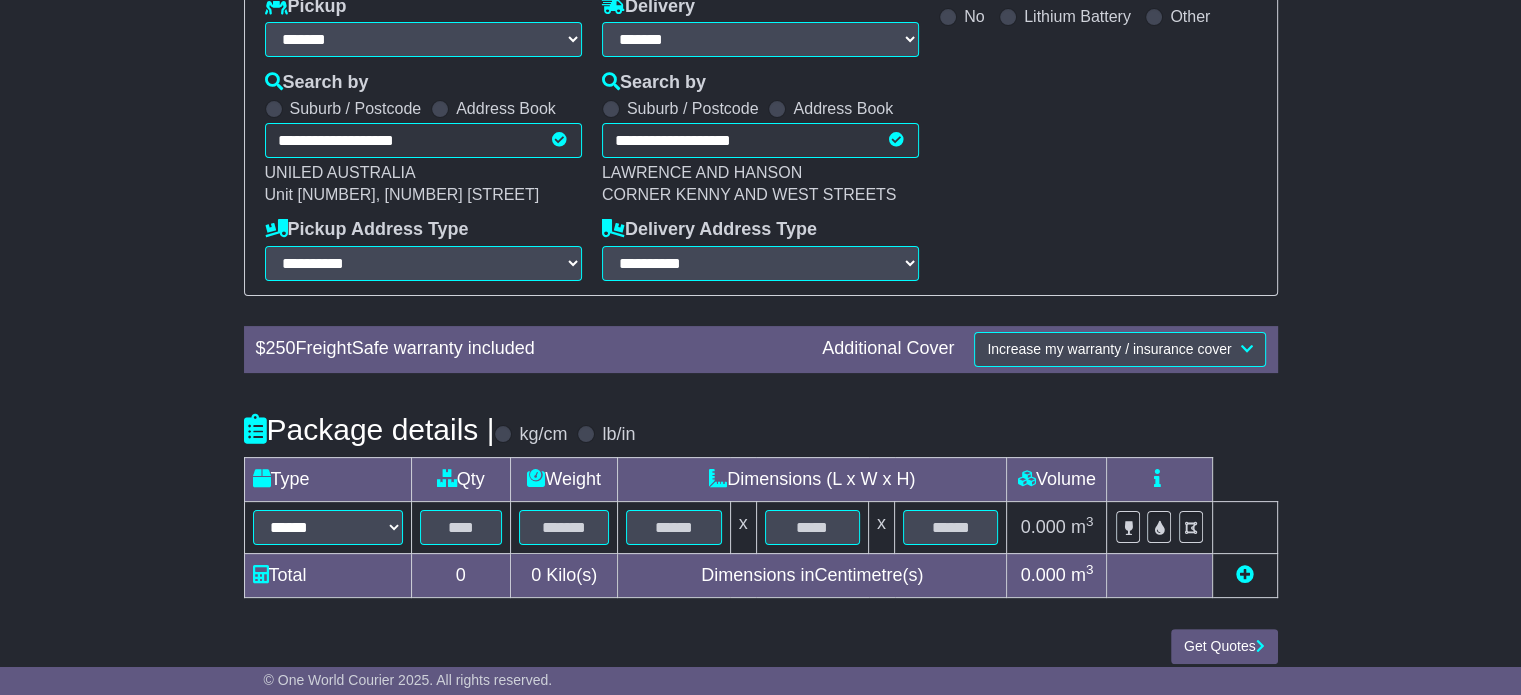 scroll, scrollTop: 360, scrollLeft: 0, axis: vertical 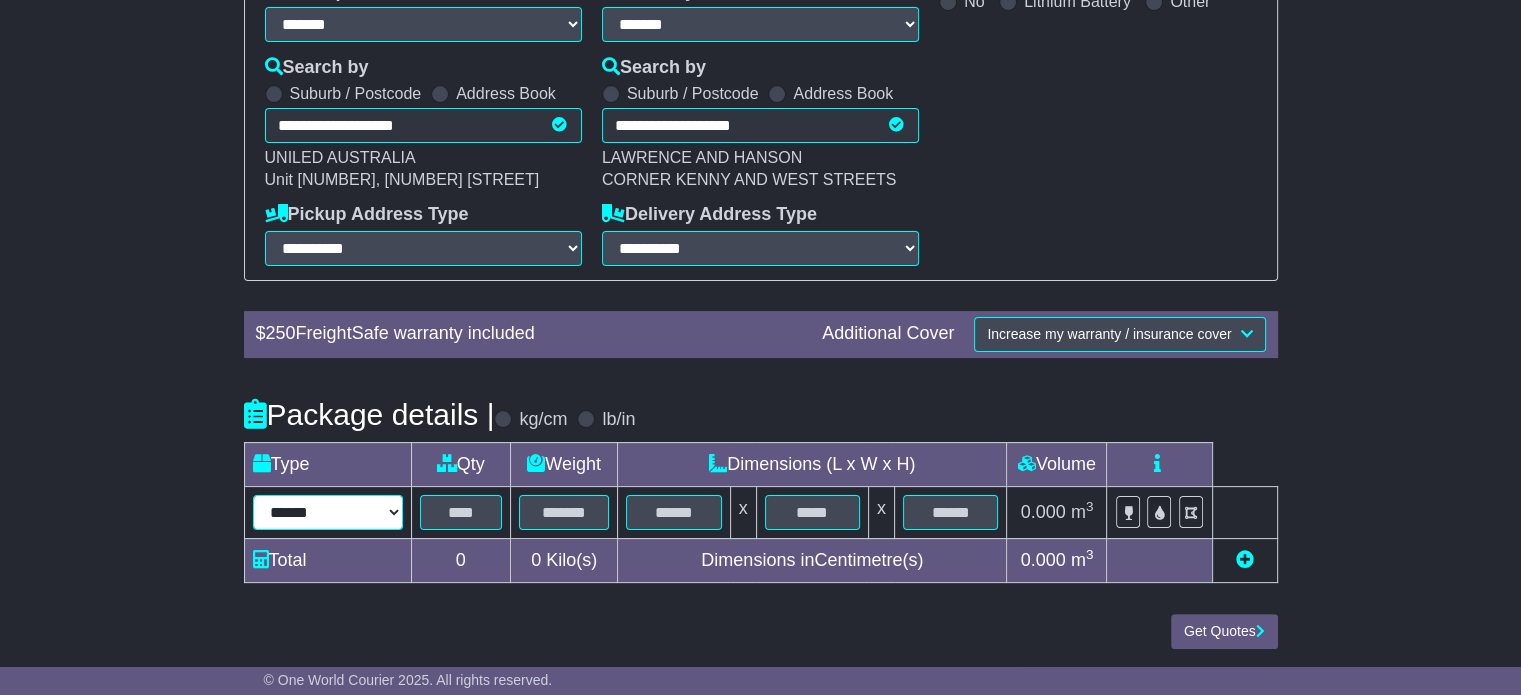 click on "****** ****** *** ******** ***** **** **** ****** *** *******" at bounding box center (328, 512) 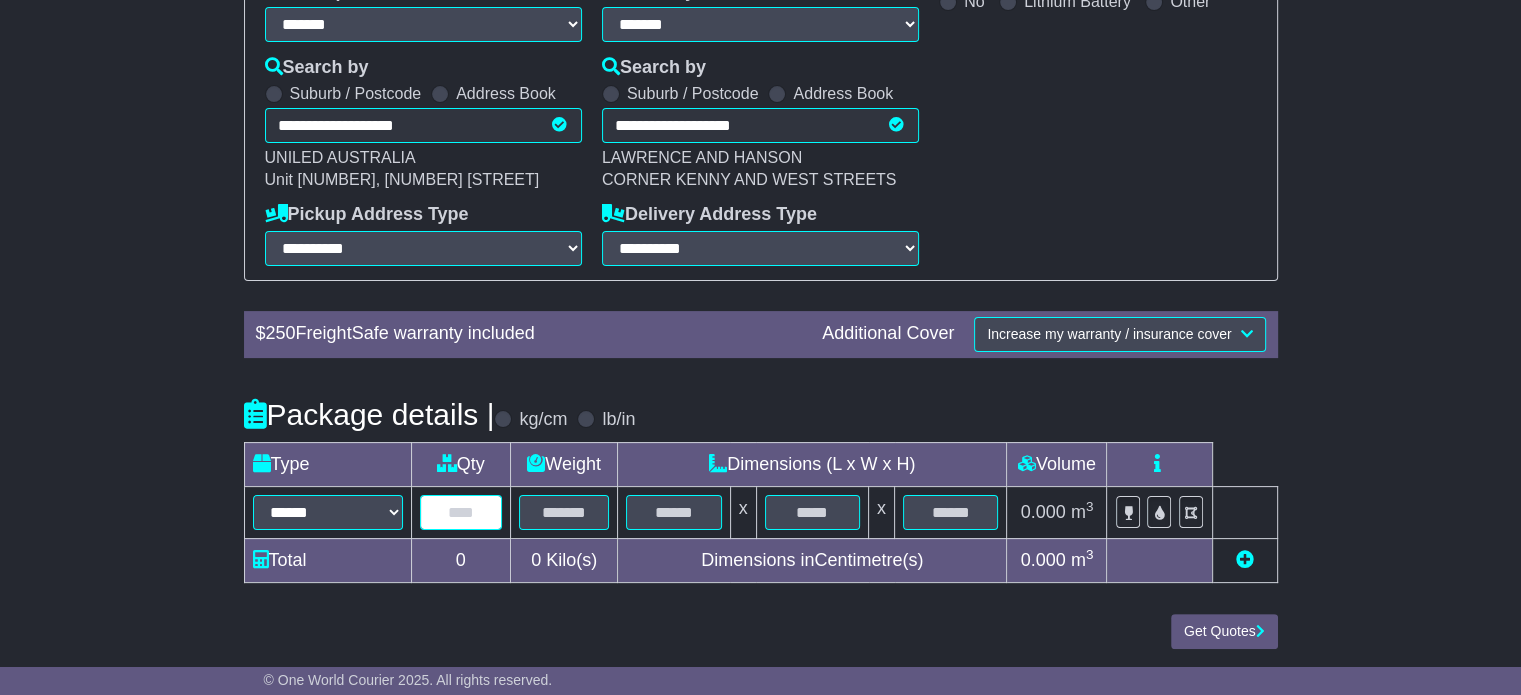 click at bounding box center (461, 512) 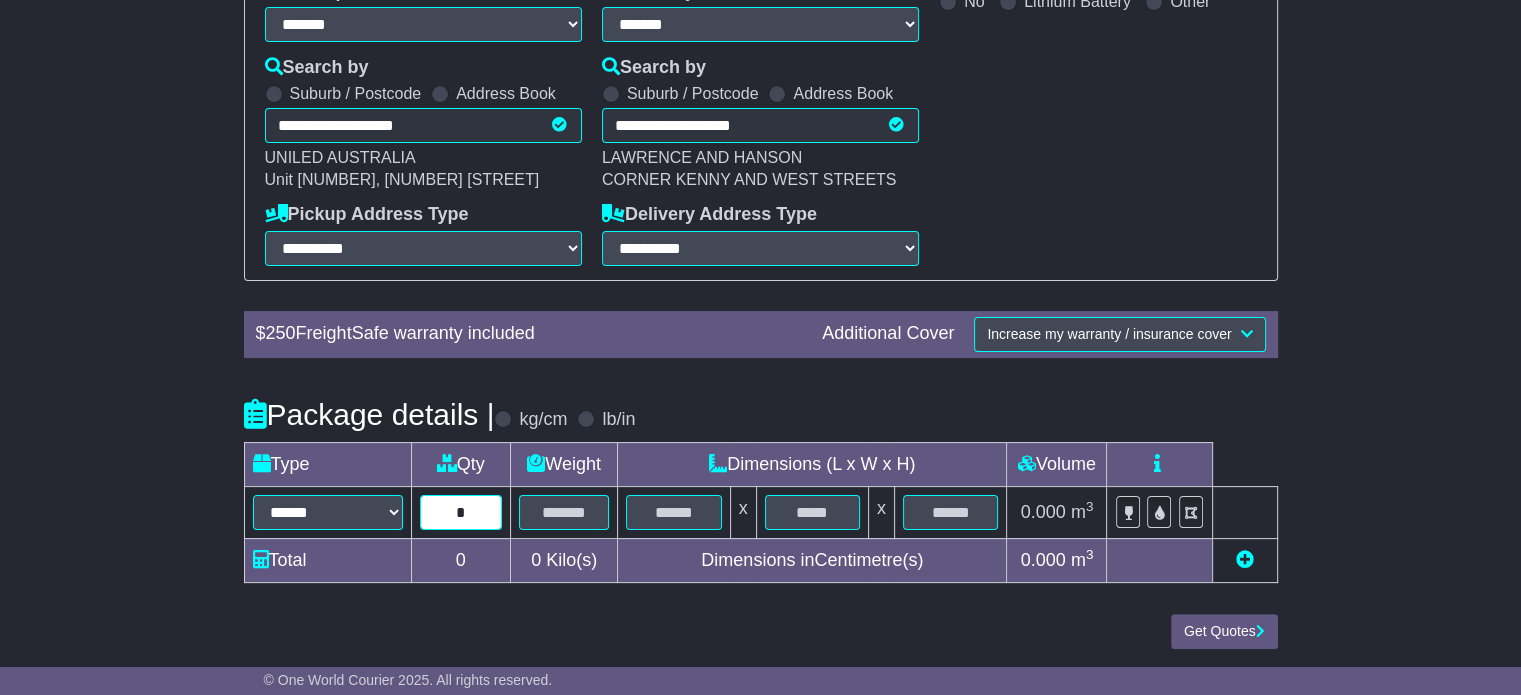 type on "*" 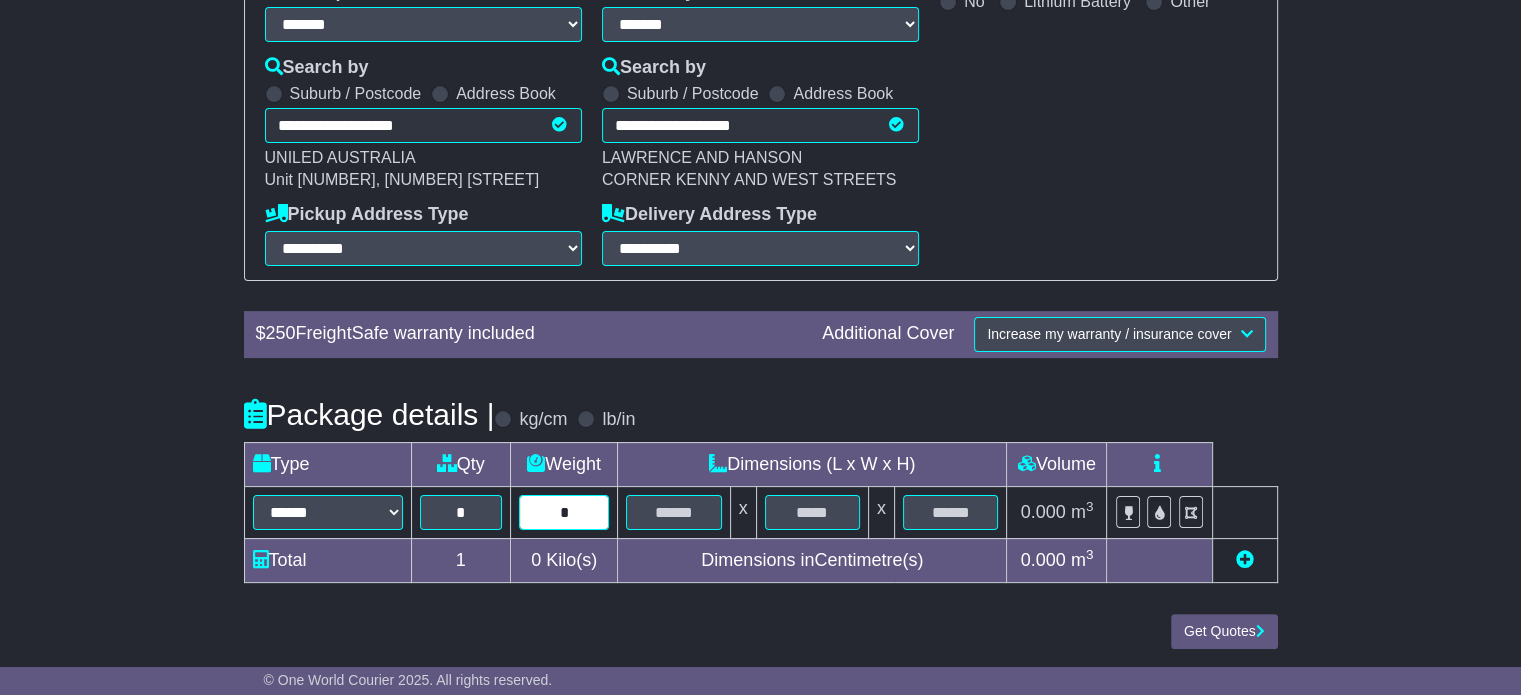 type on "*" 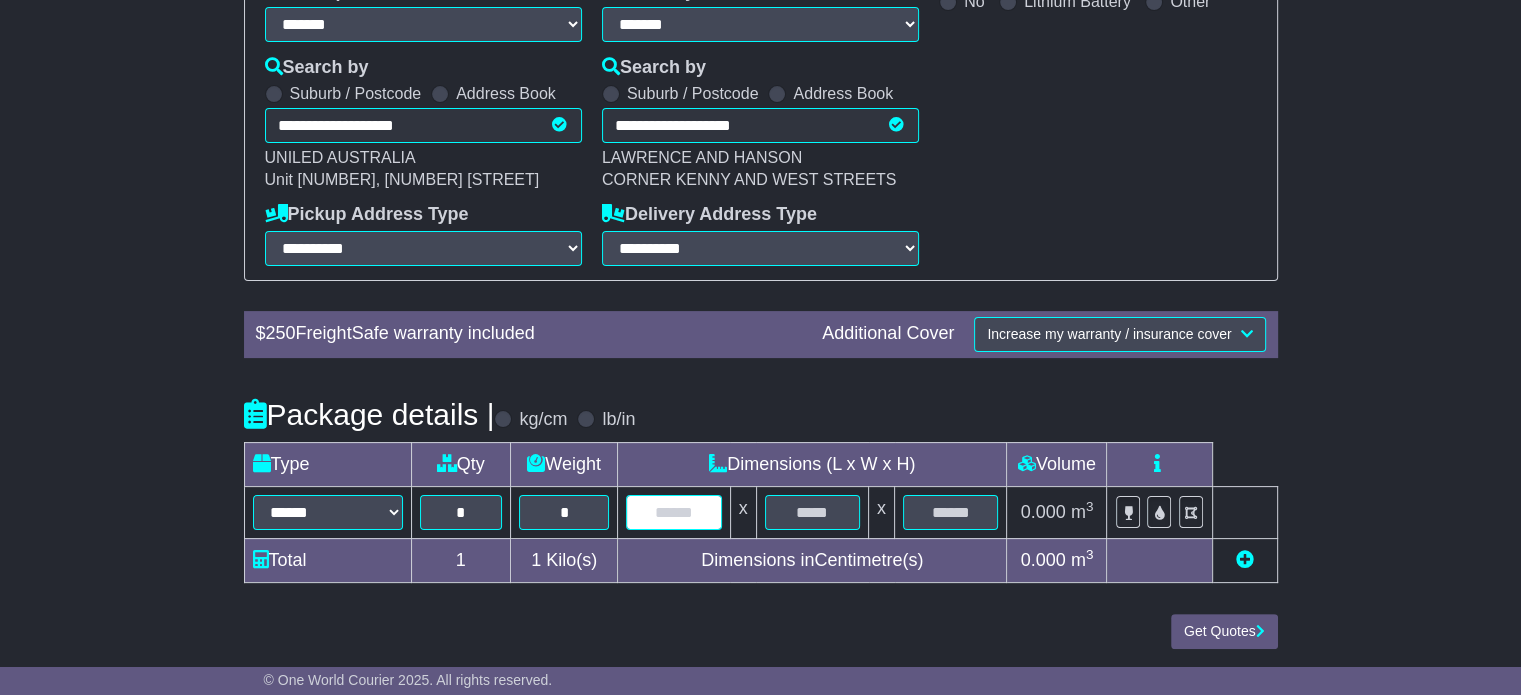 type on "*" 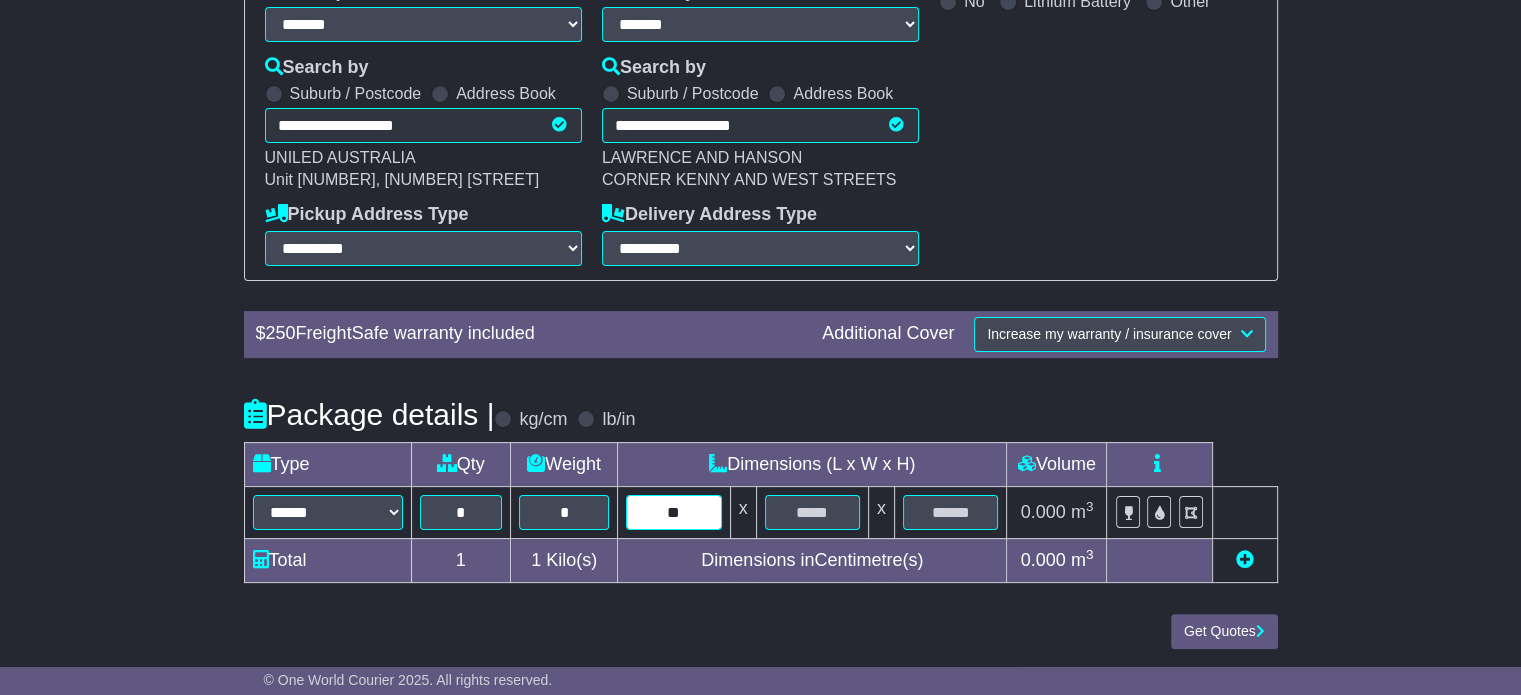 type on "**" 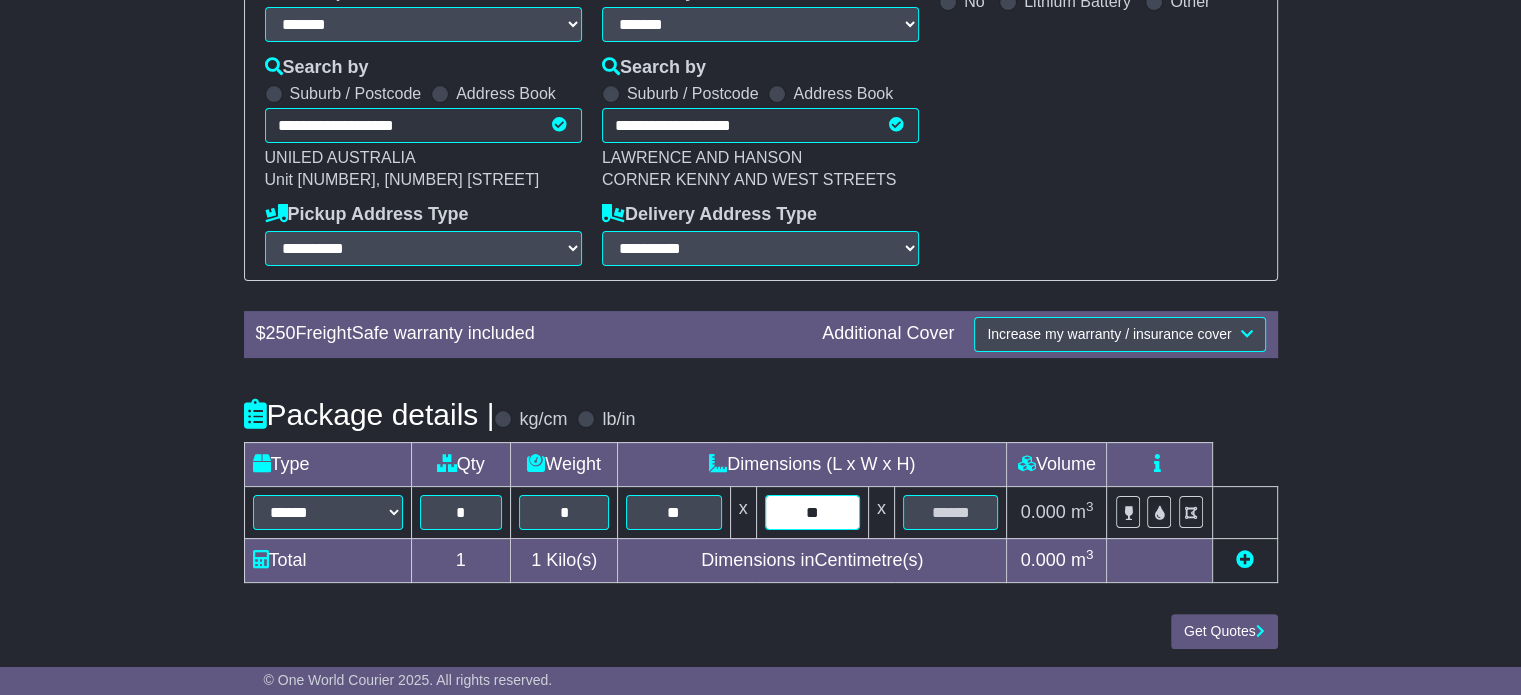 type on "**" 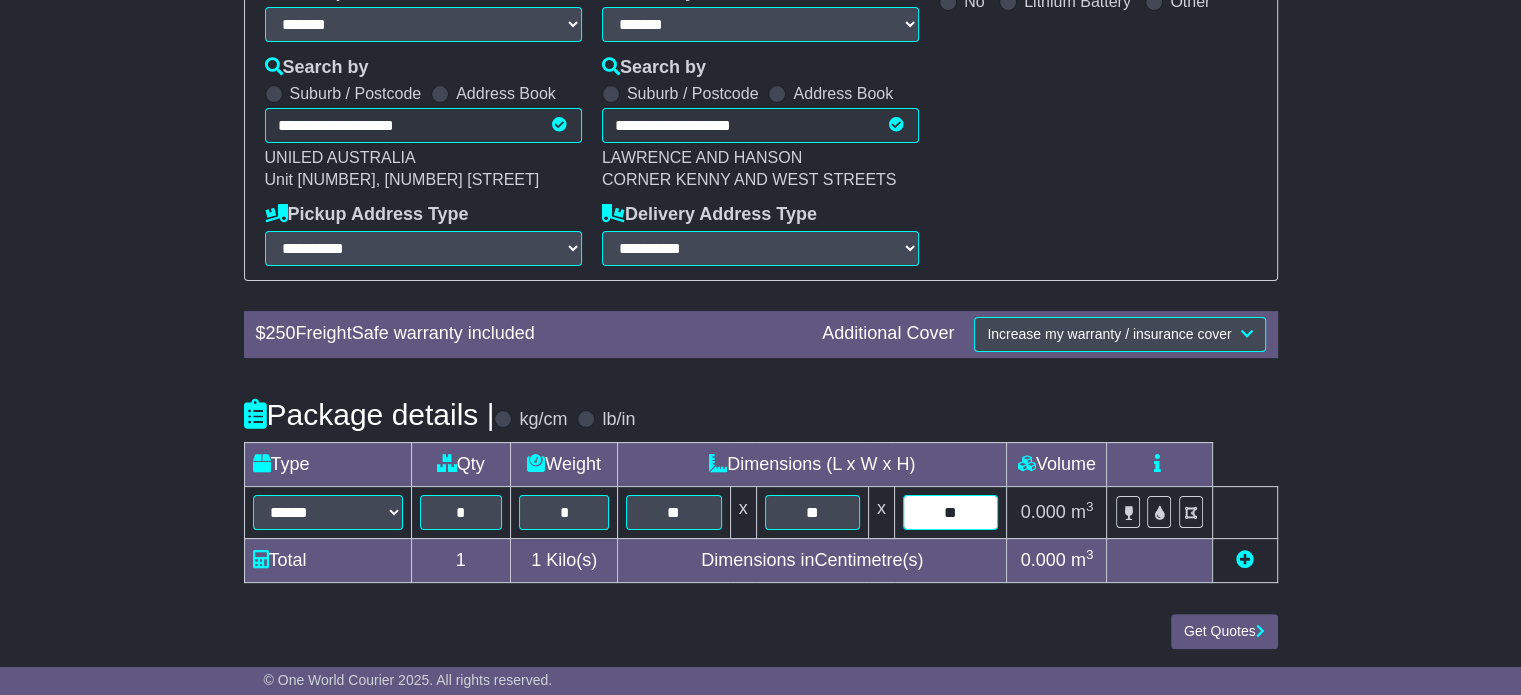 type on "**" 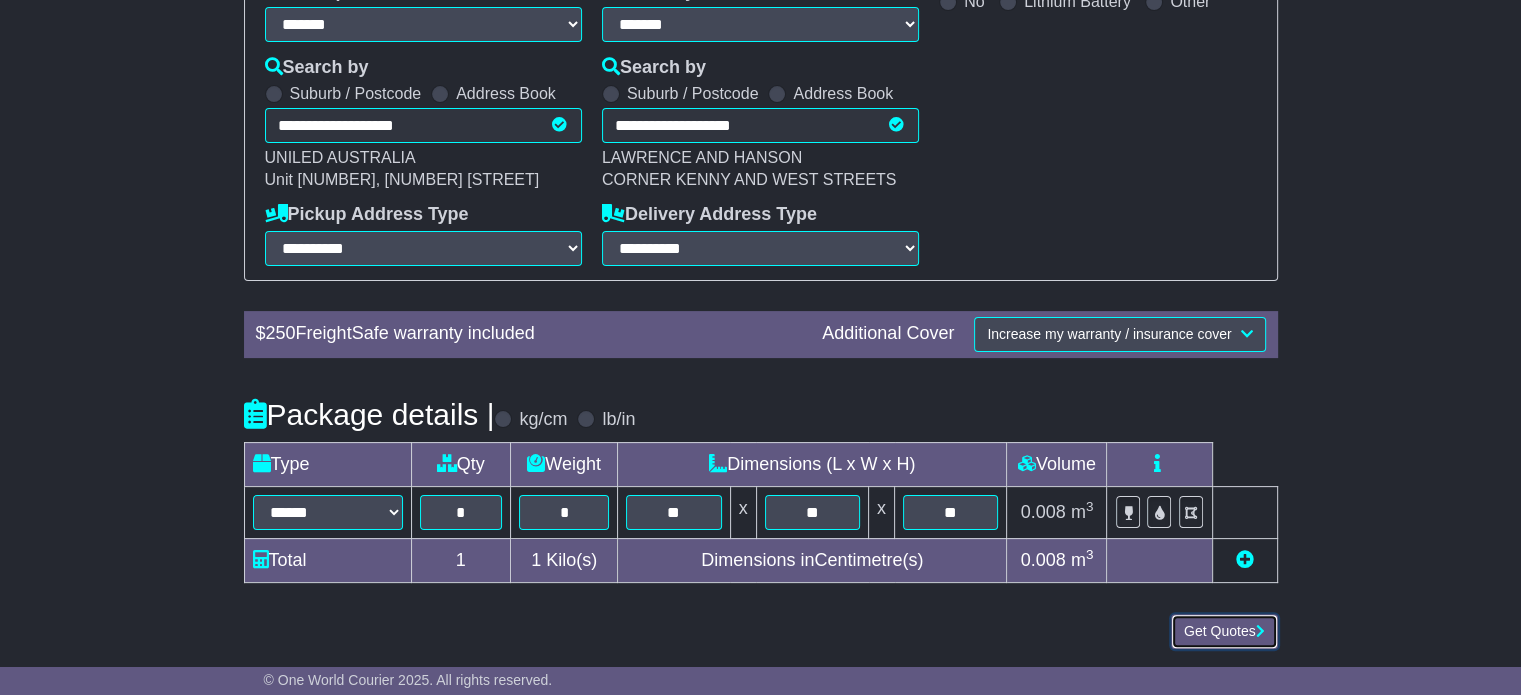 click on "Get Quotes" at bounding box center [1224, 631] 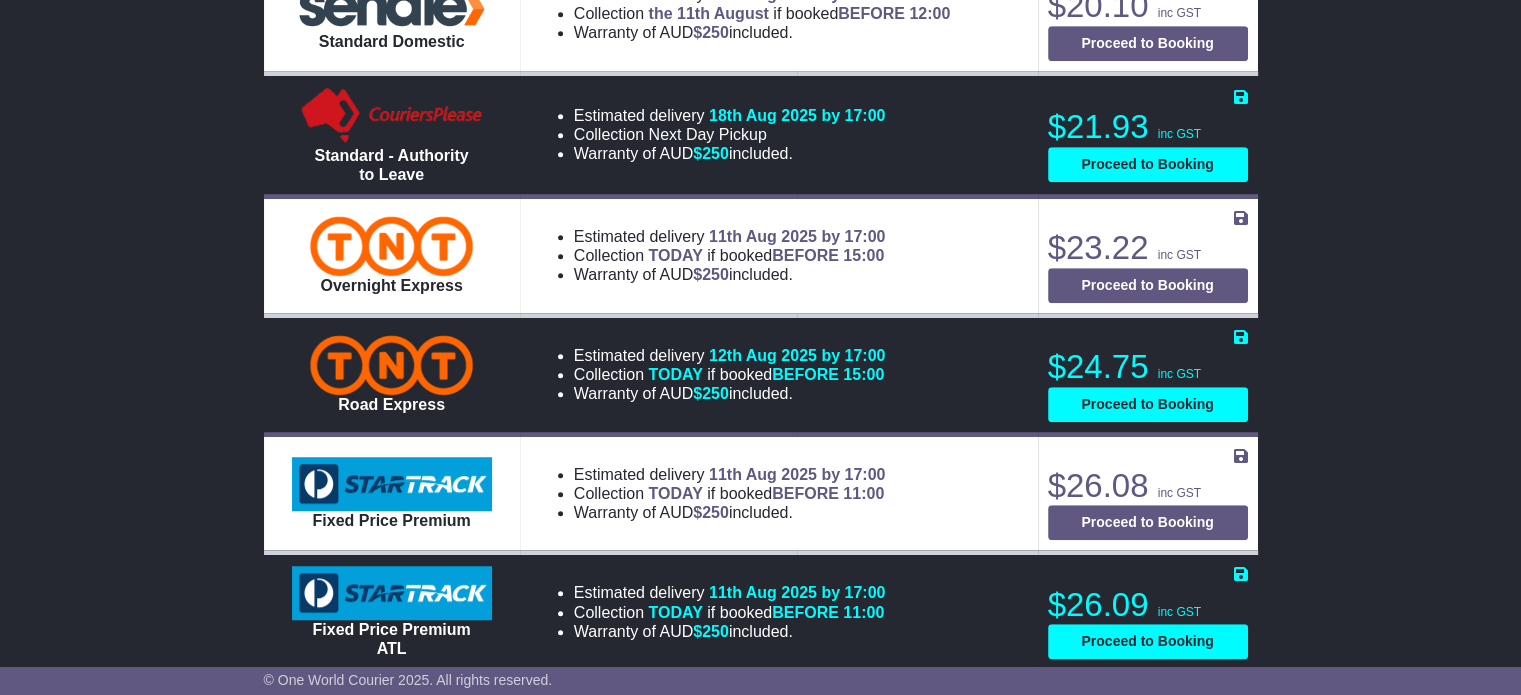 scroll, scrollTop: 1300, scrollLeft: 0, axis: vertical 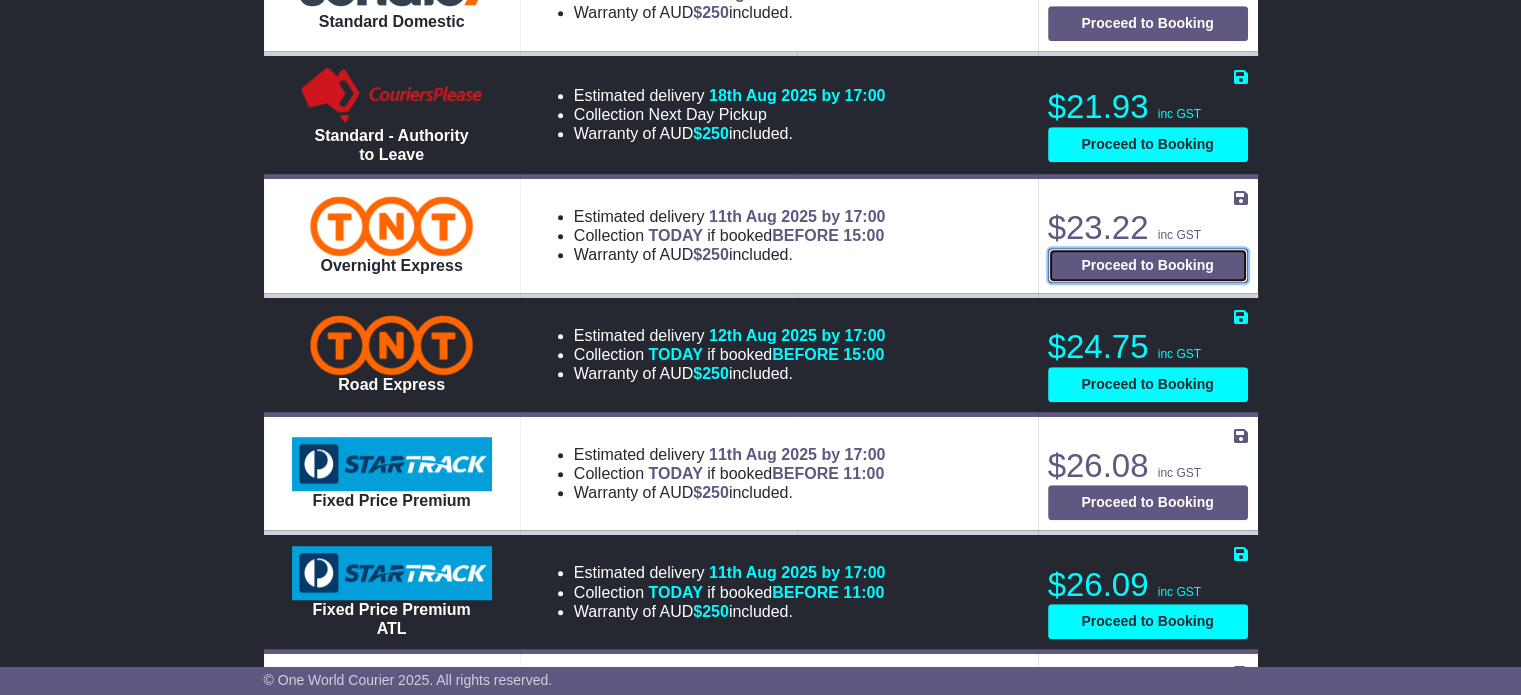 click on "Proceed to Booking" at bounding box center [1148, 265] 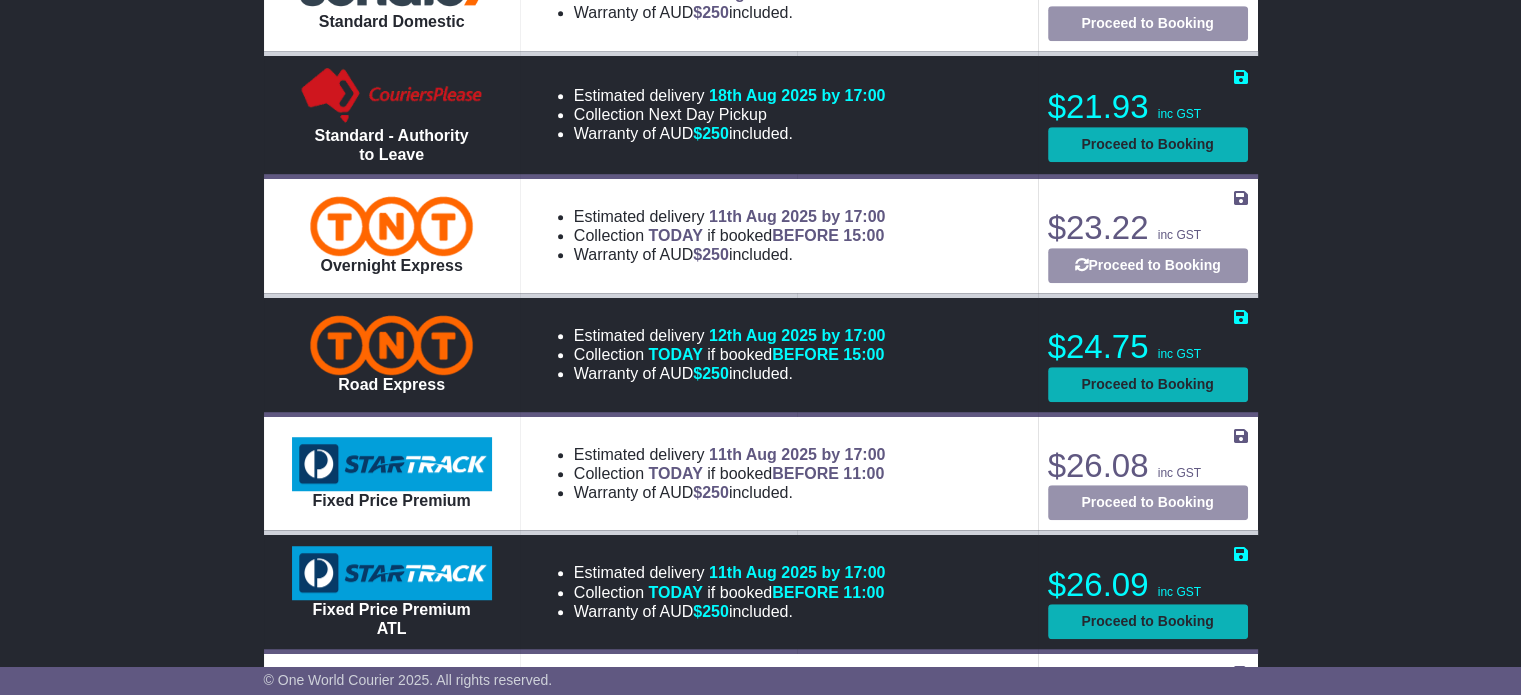 select on "****" 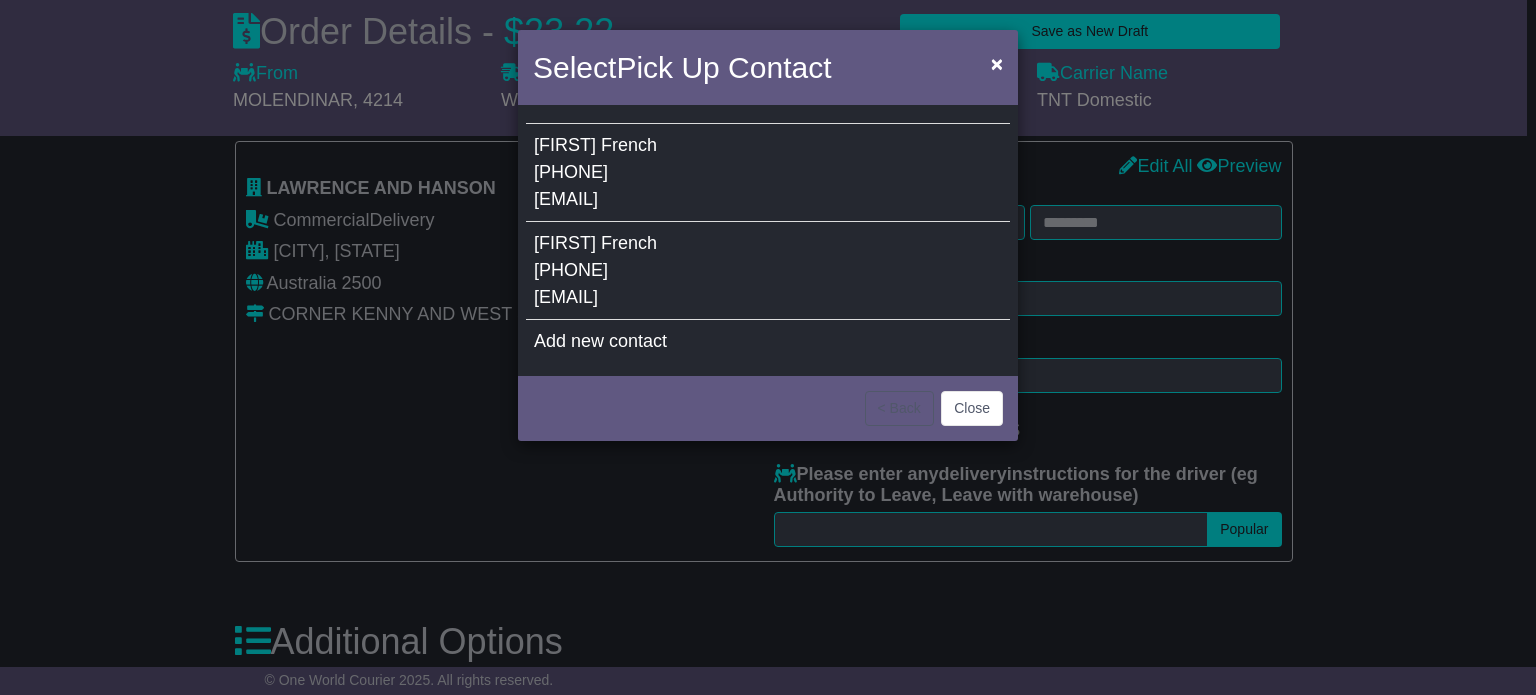 click on "[PHONE]" at bounding box center (571, 270) 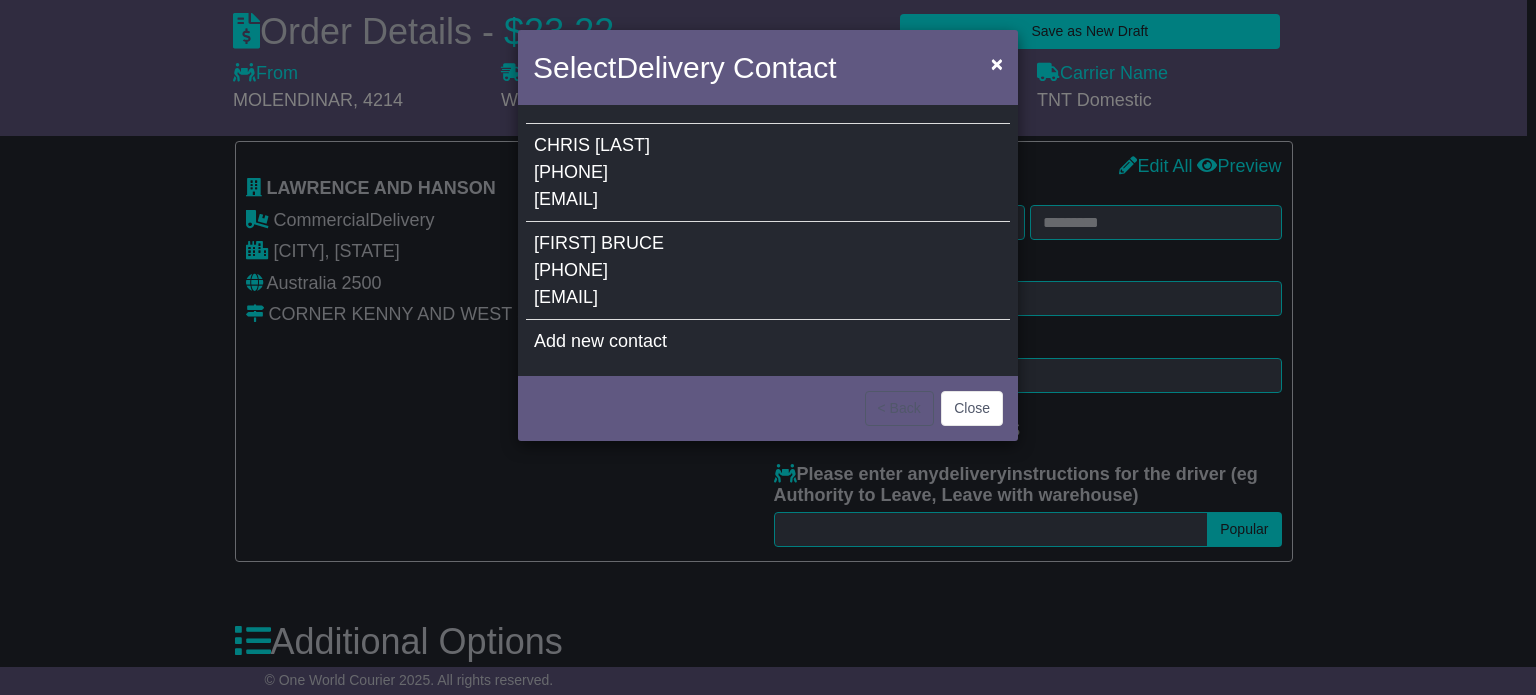 click on "0242293088" at bounding box center (571, 172) 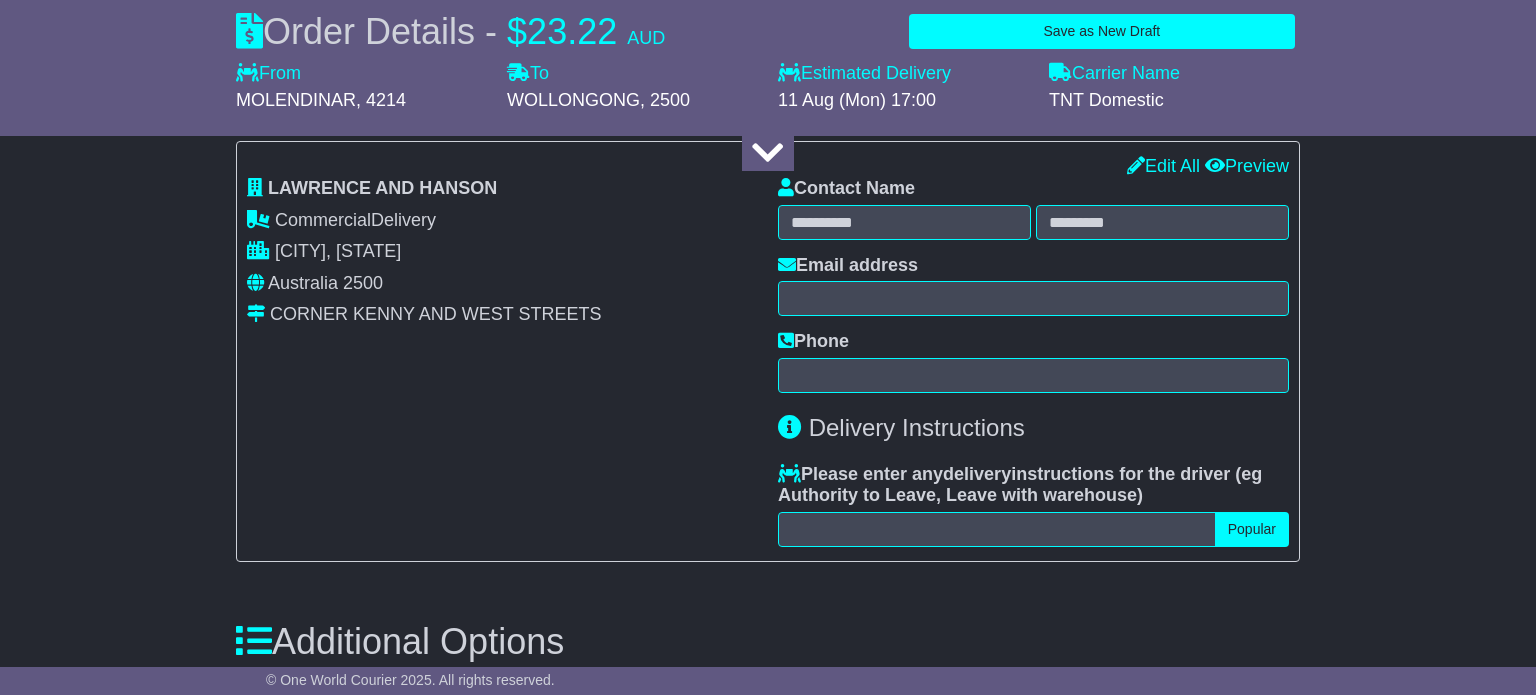 type on "*****" 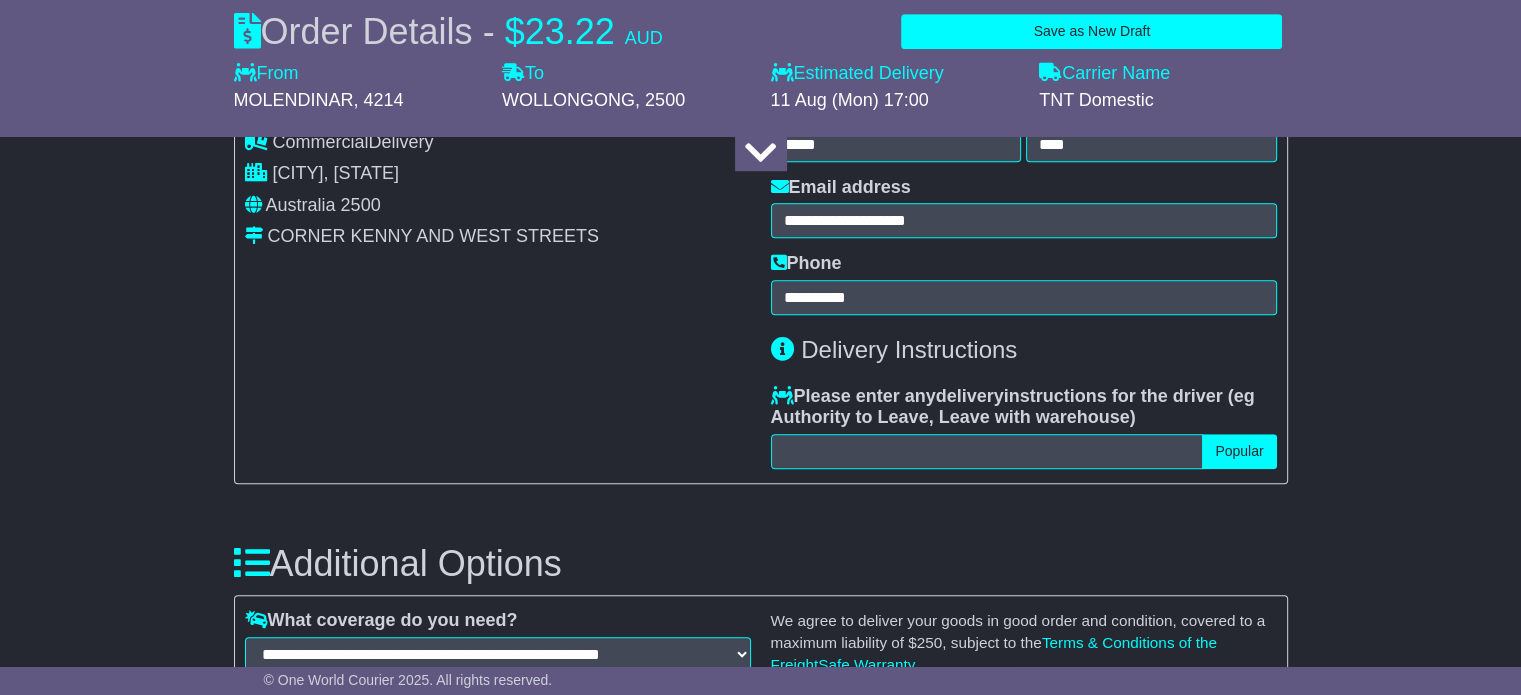 scroll, scrollTop: 1700, scrollLeft: 0, axis: vertical 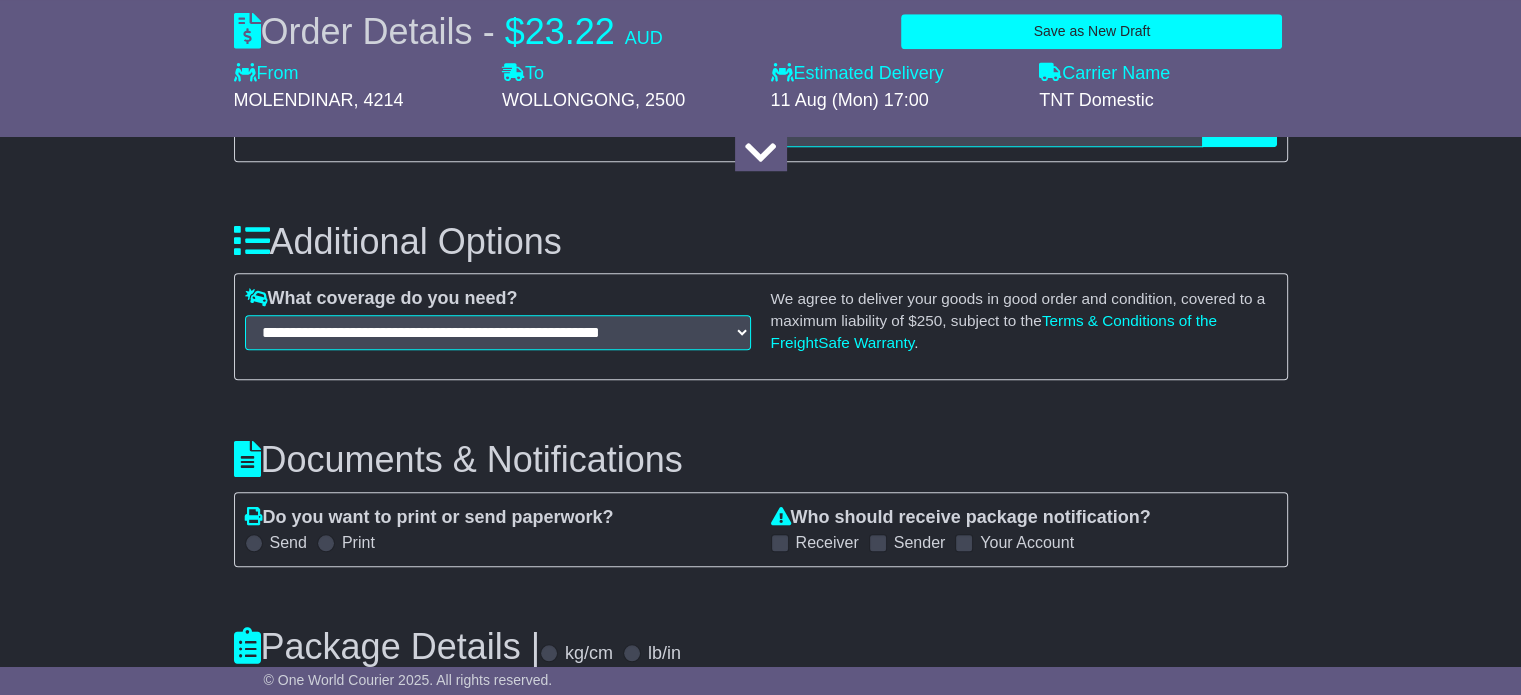 click at bounding box center [878, 543] 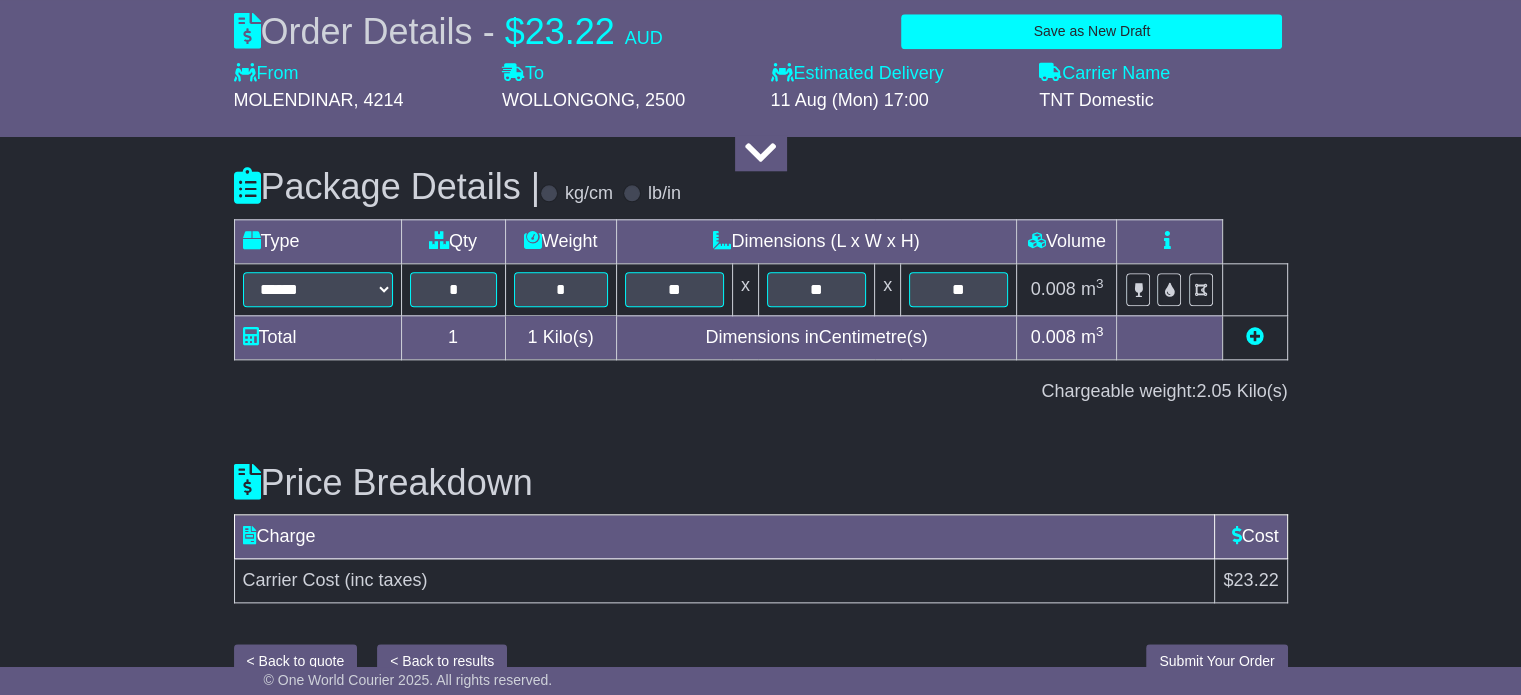 scroll, scrollTop: 2190, scrollLeft: 0, axis: vertical 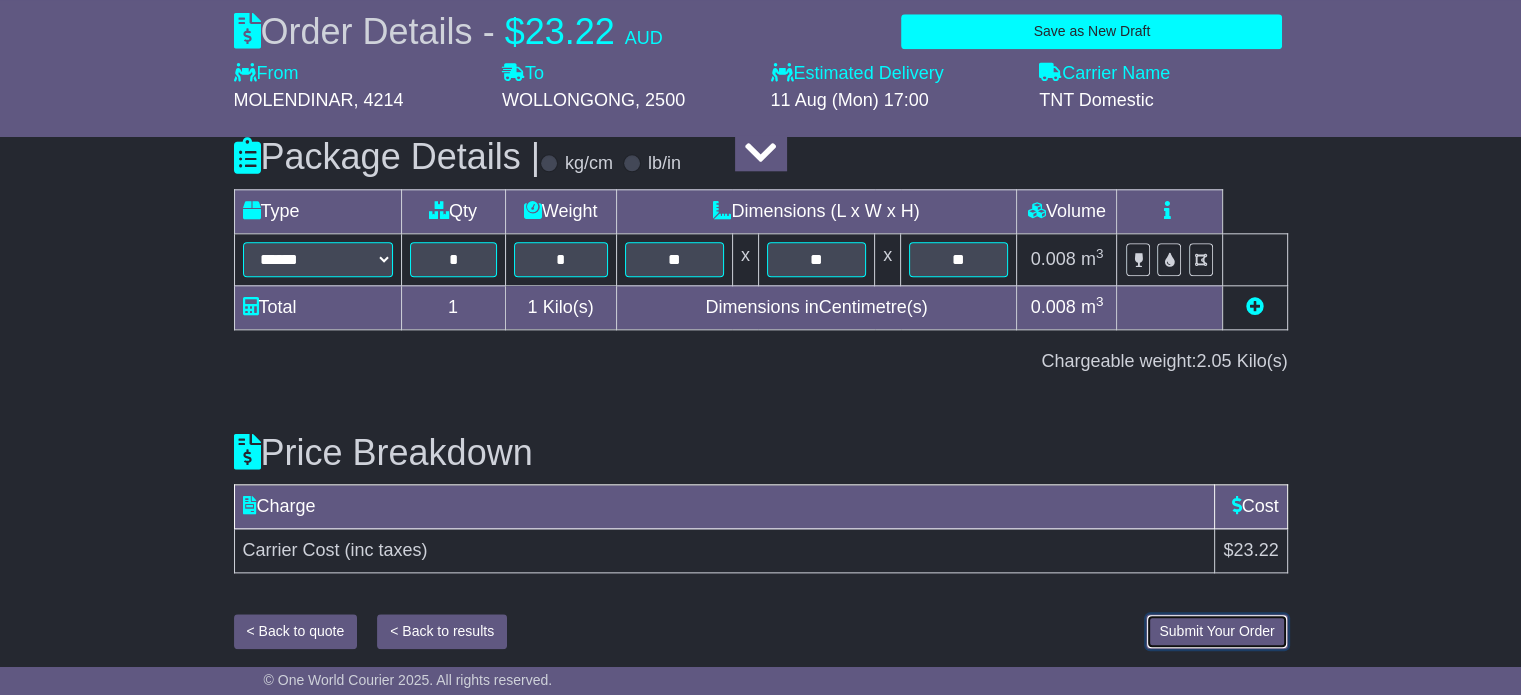 click on "Submit Your Order" at bounding box center (1216, 631) 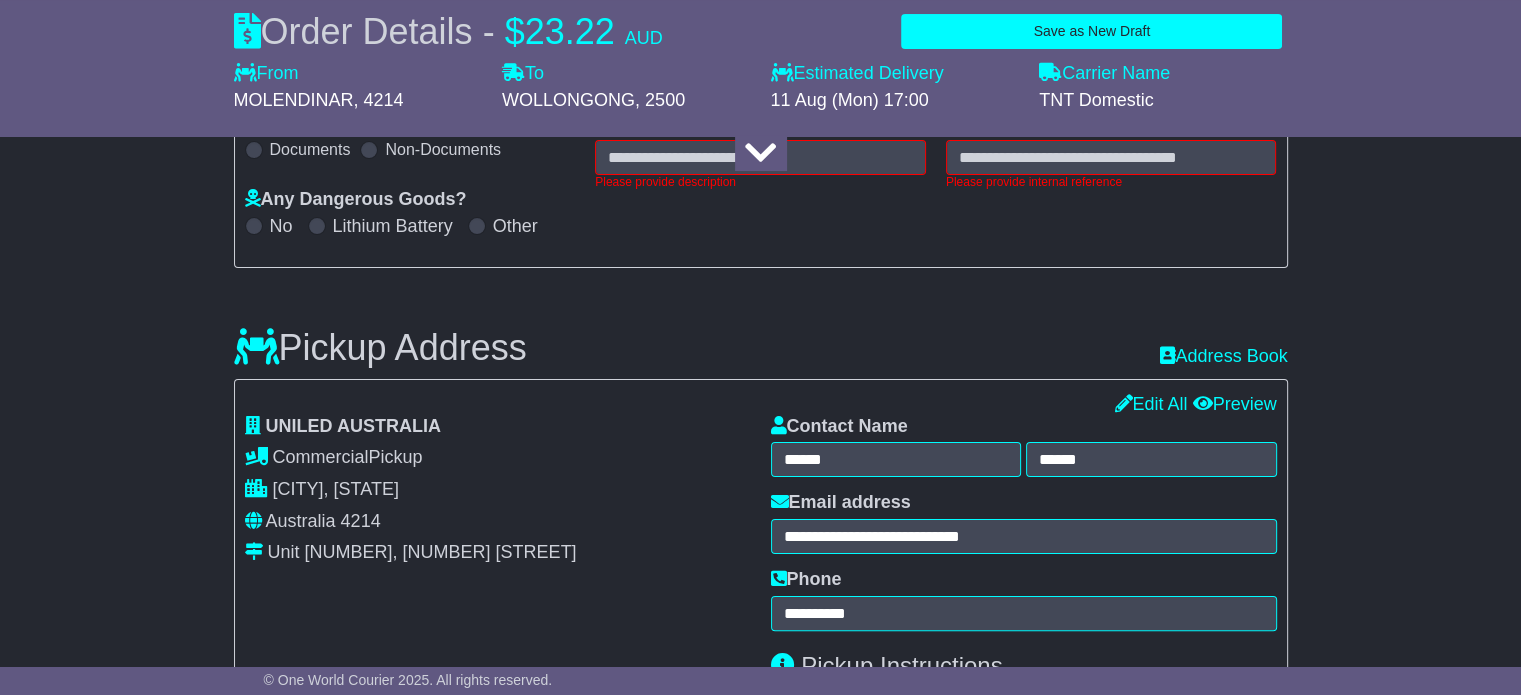 scroll, scrollTop: 292, scrollLeft: 0, axis: vertical 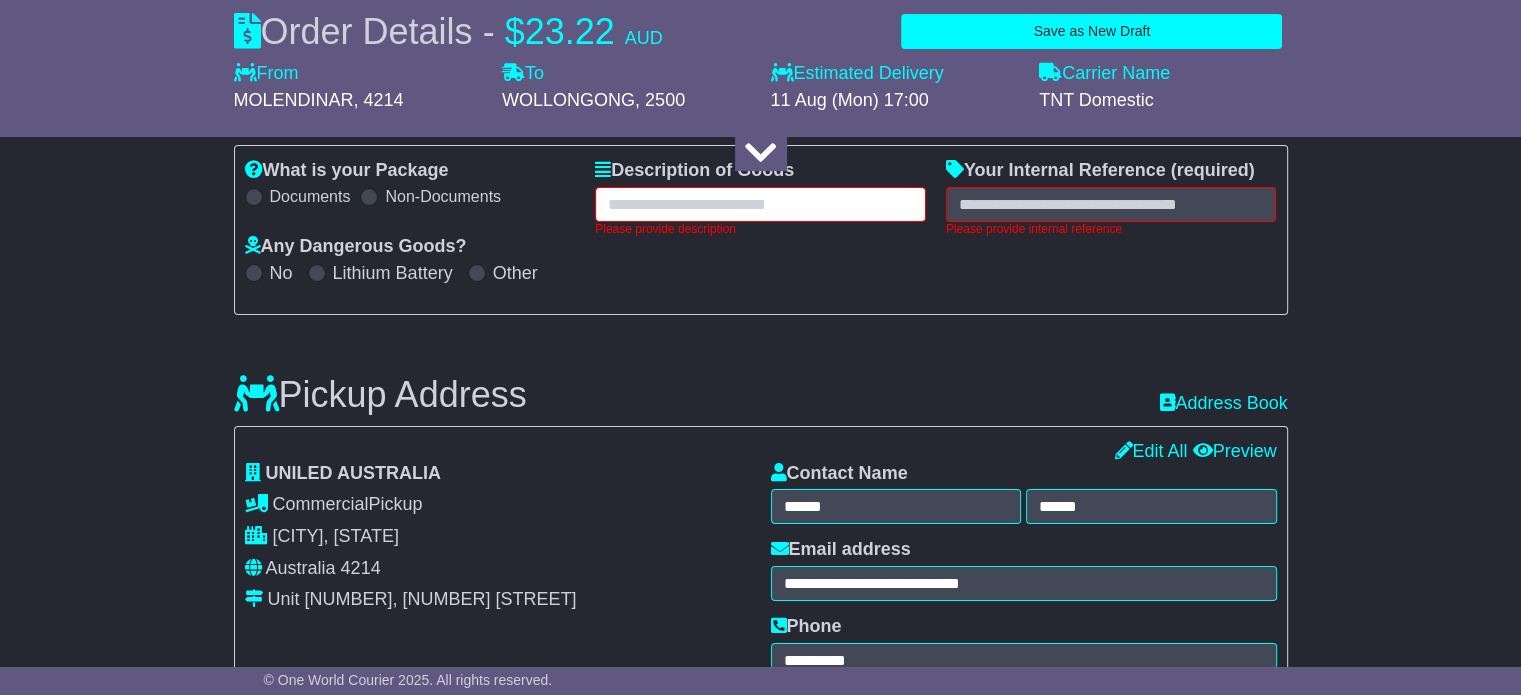 click at bounding box center [760, 204] 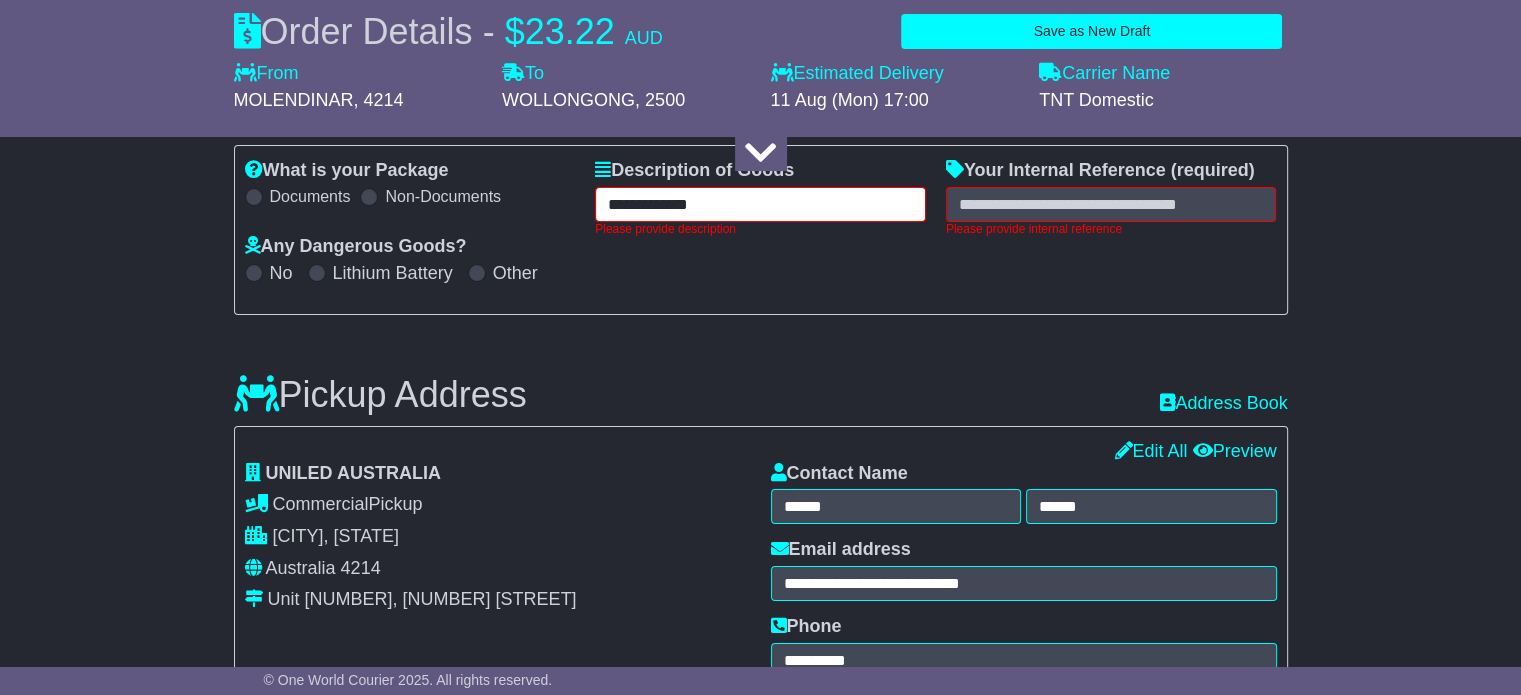 type on "**********" 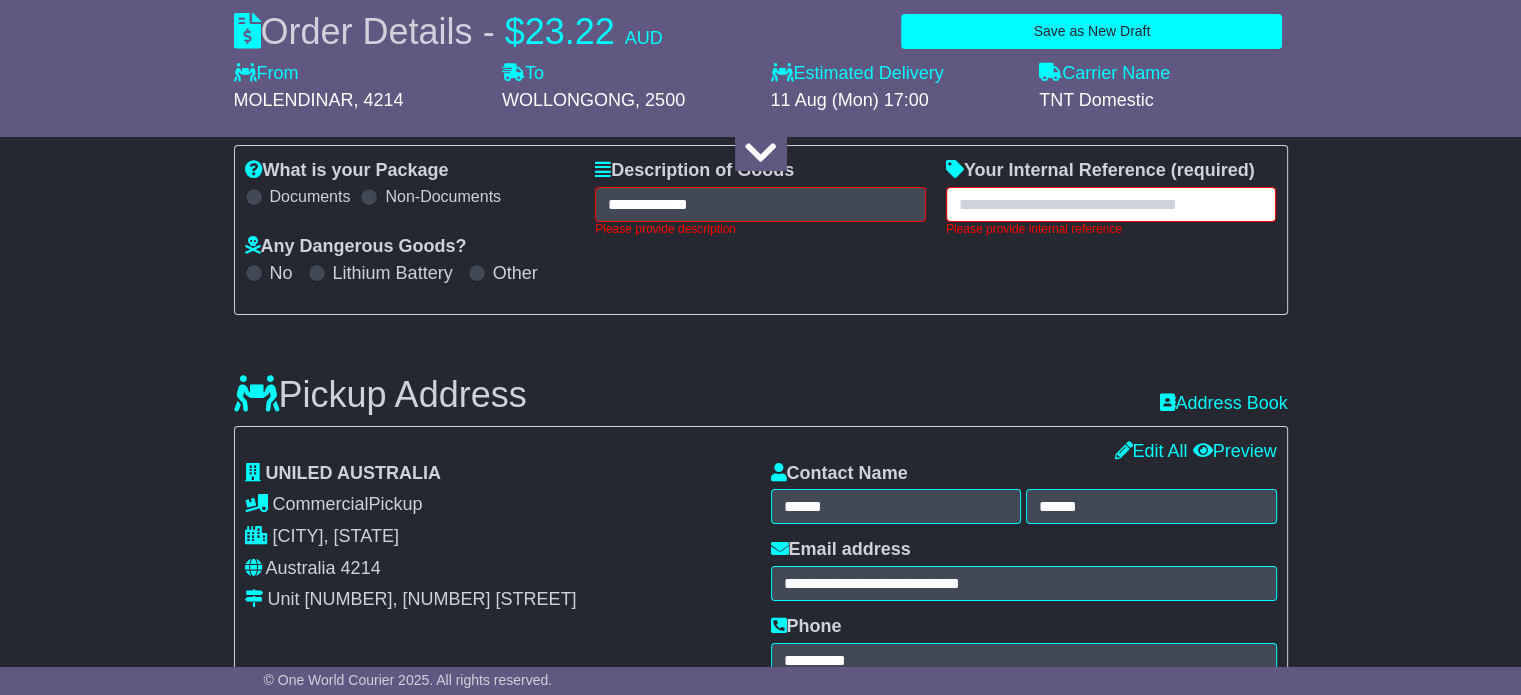 click at bounding box center (1111, 204) 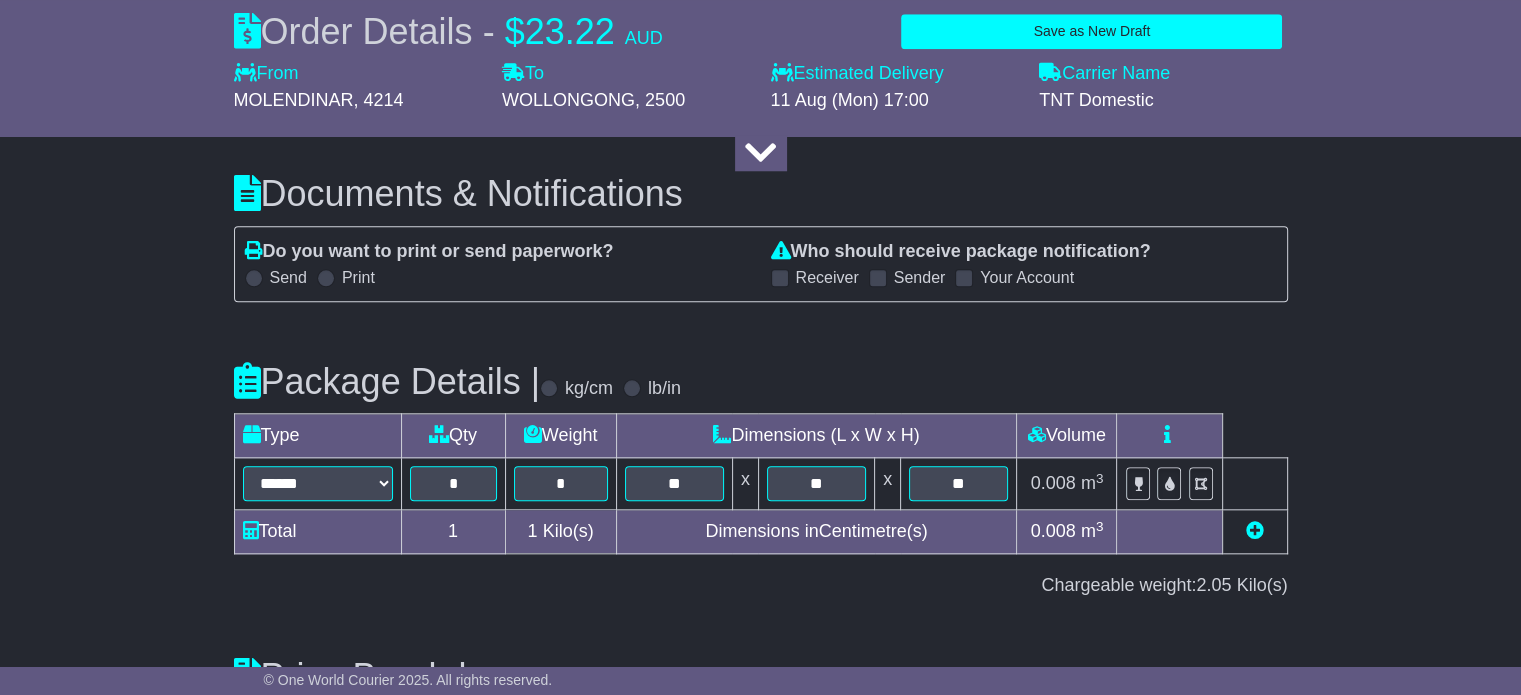 scroll, scrollTop: 2204, scrollLeft: 0, axis: vertical 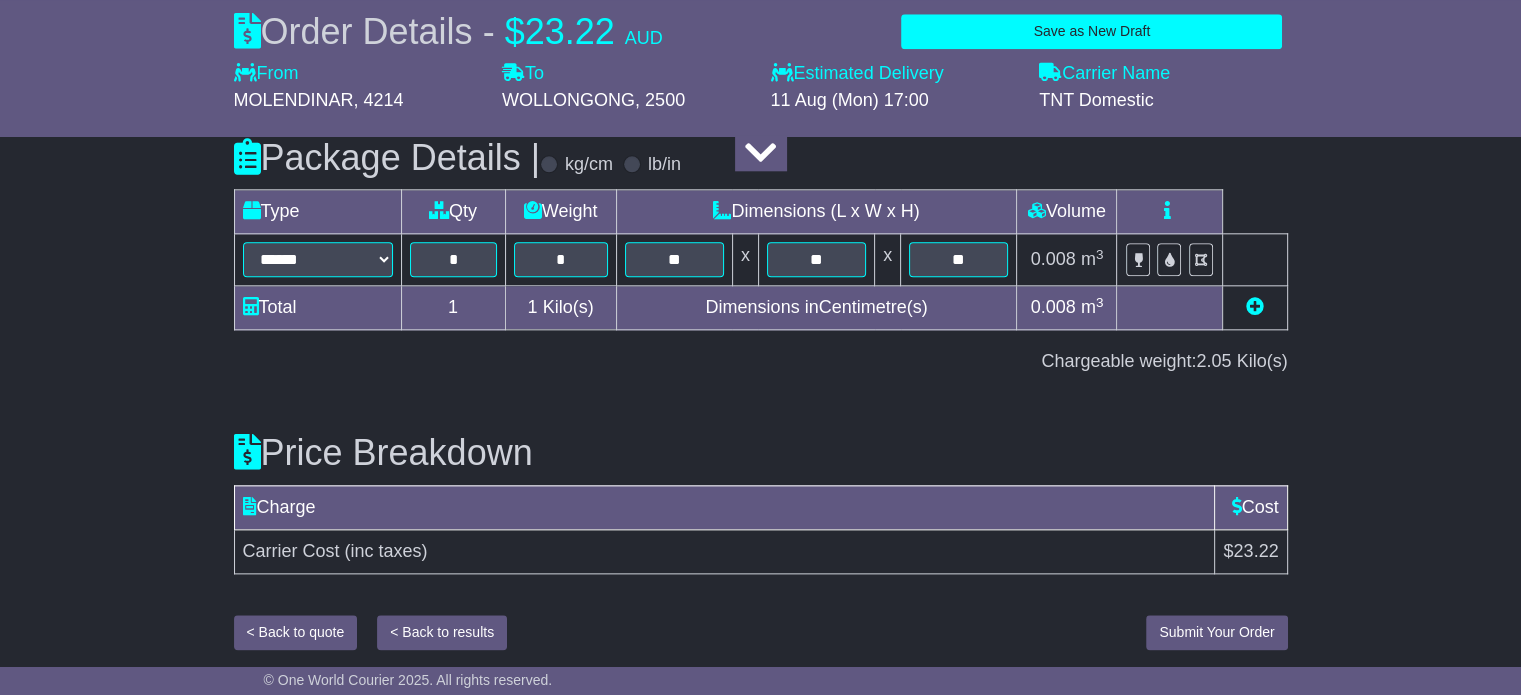 type on "*****" 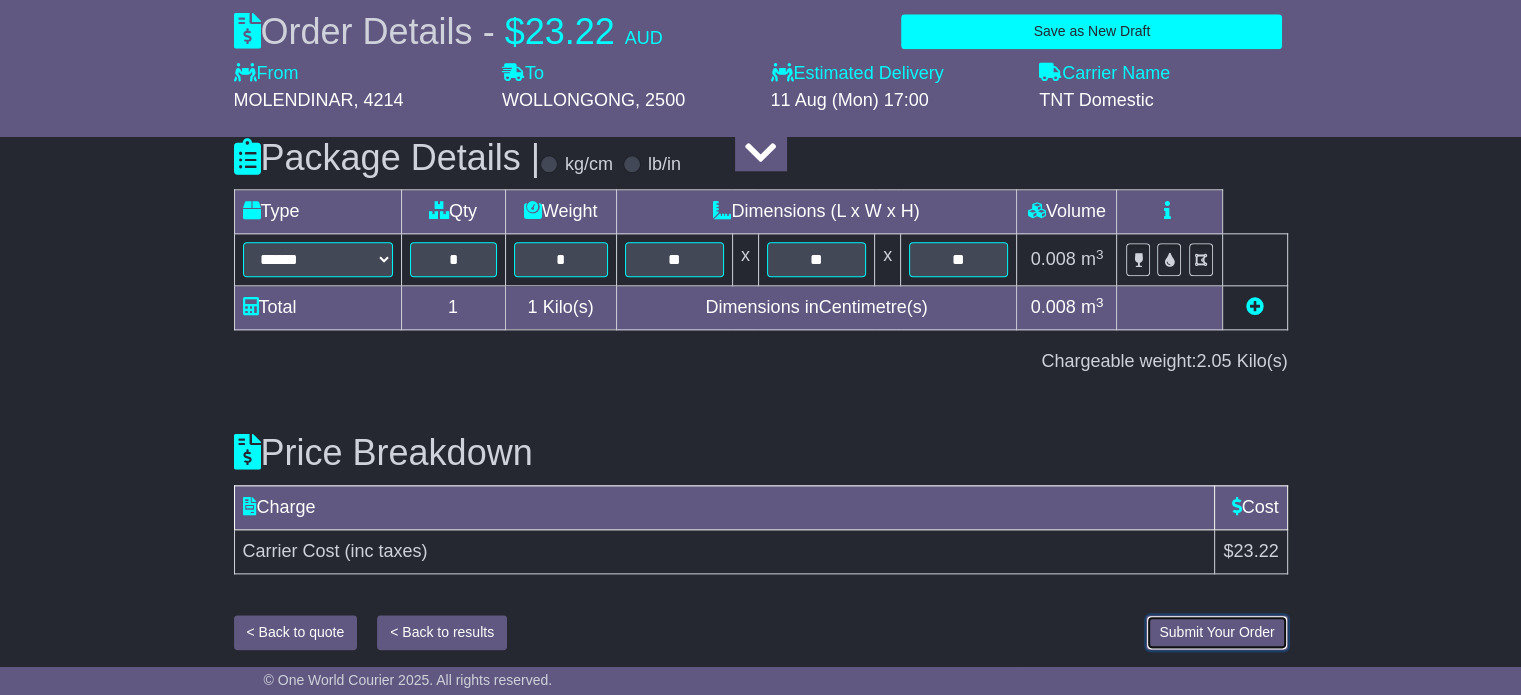 click on "Submit Your Order" at bounding box center (1216, 632) 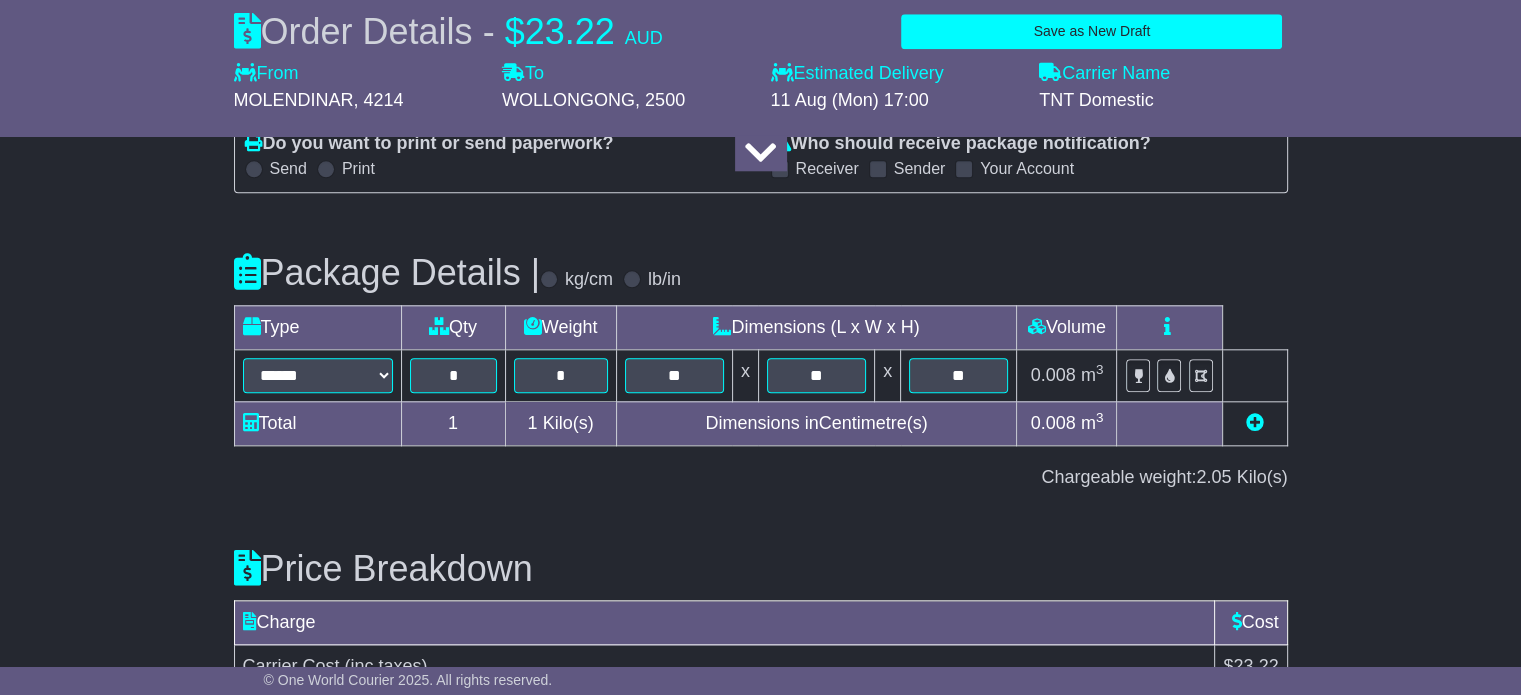 scroll, scrollTop: 2190, scrollLeft: 0, axis: vertical 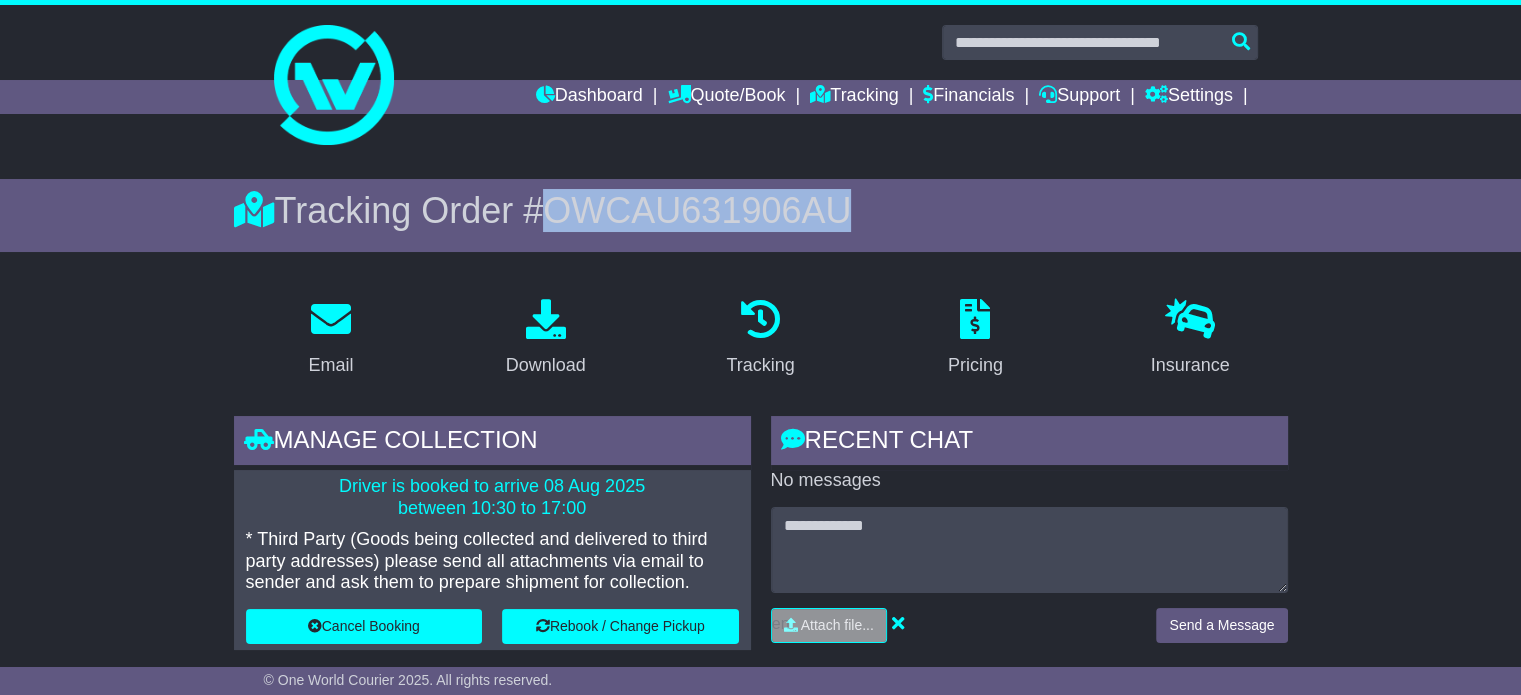 drag, startPoint x: 862, startPoint y: 209, endPoint x: 555, endPoint y: 210, distance: 307.00162 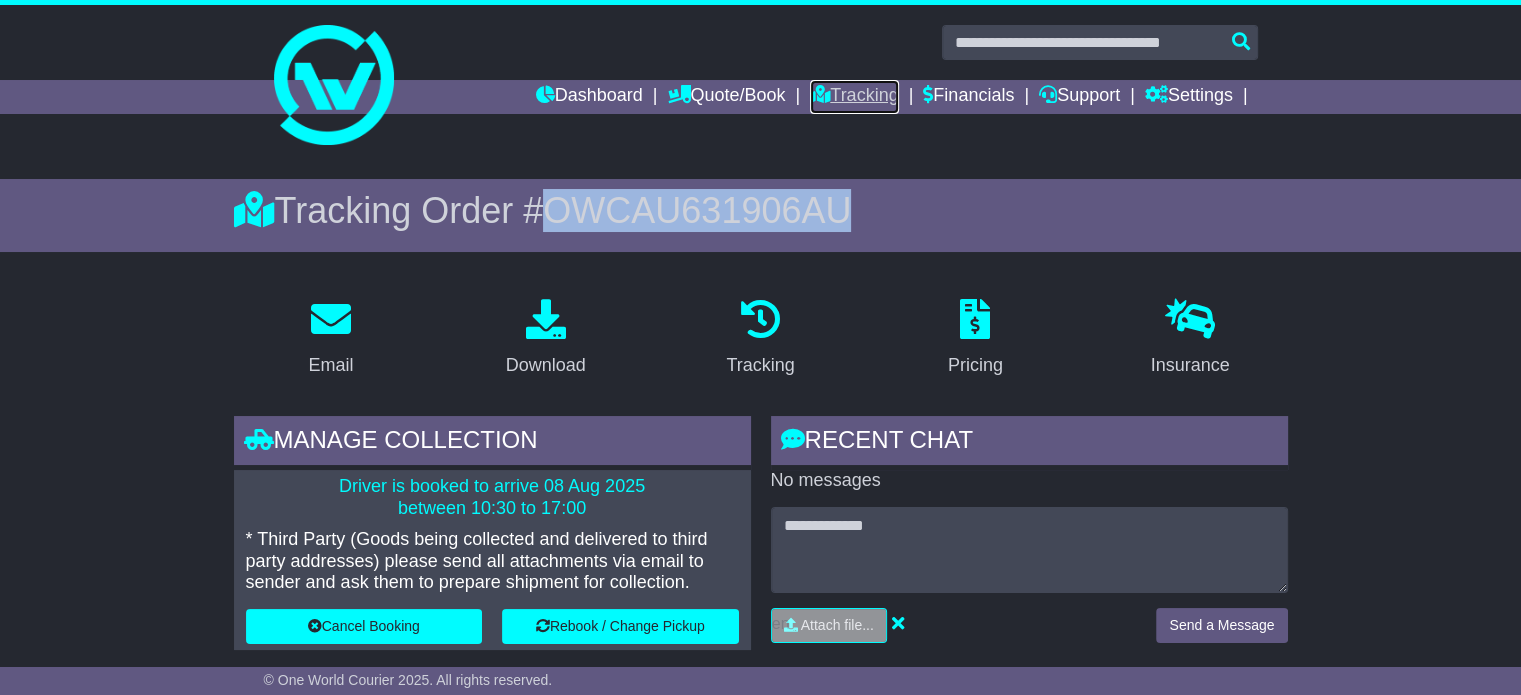 click on "Tracking" at bounding box center (854, 97) 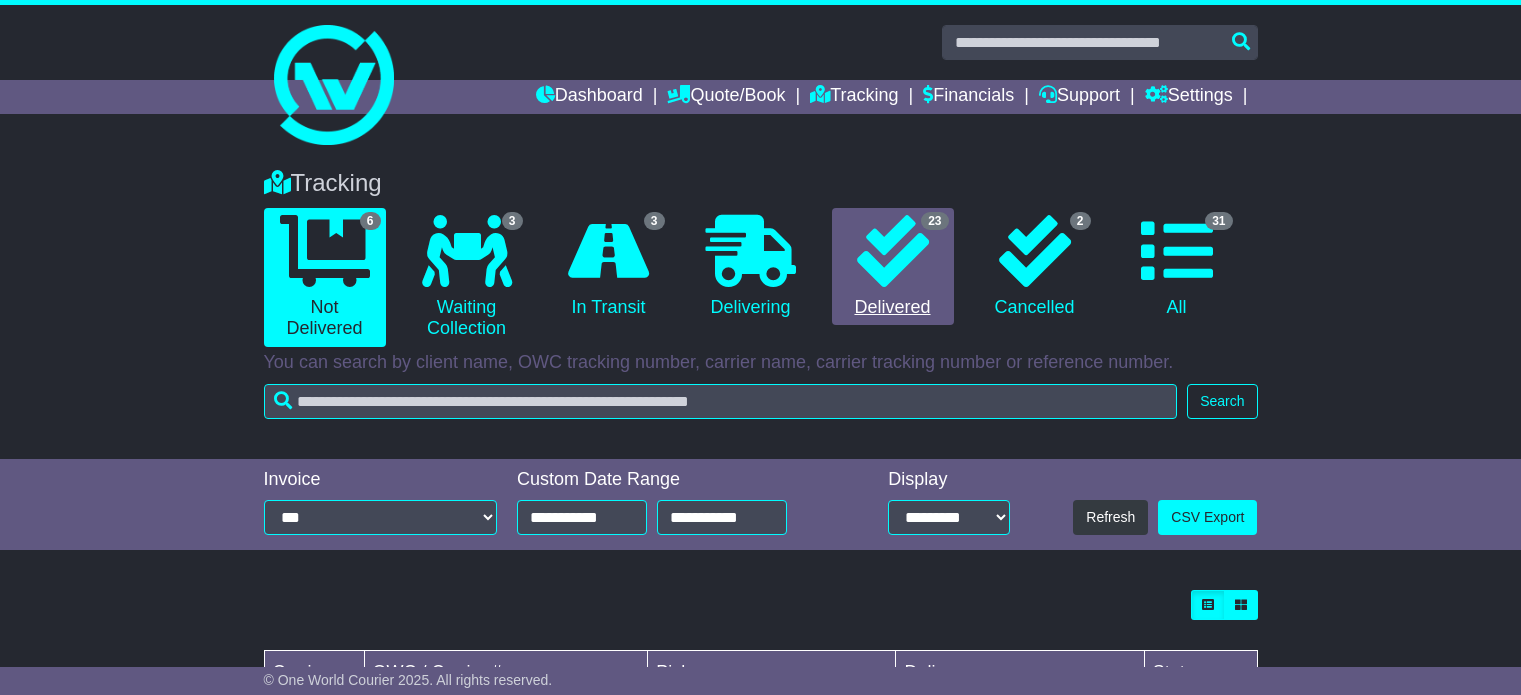 scroll, scrollTop: 0, scrollLeft: 0, axis: both 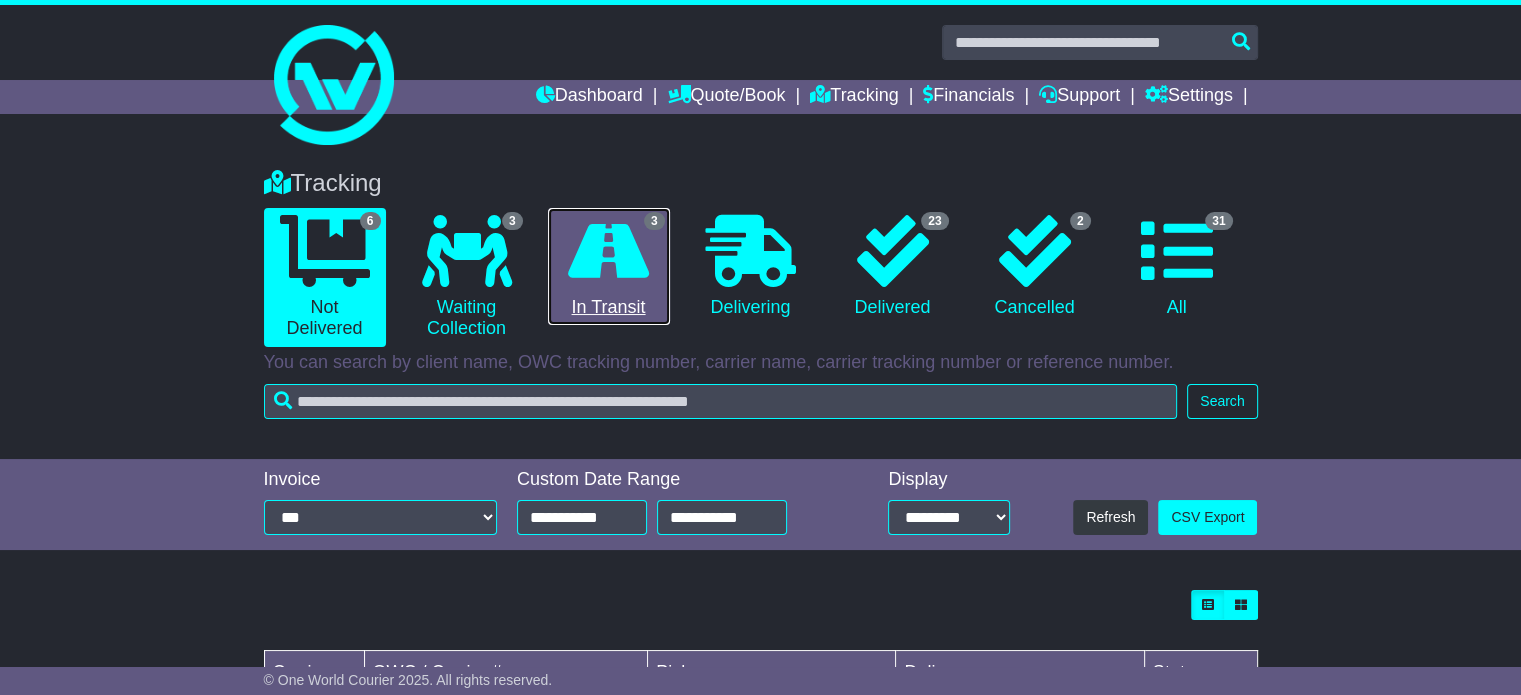 click at bounding box center [608, 251] 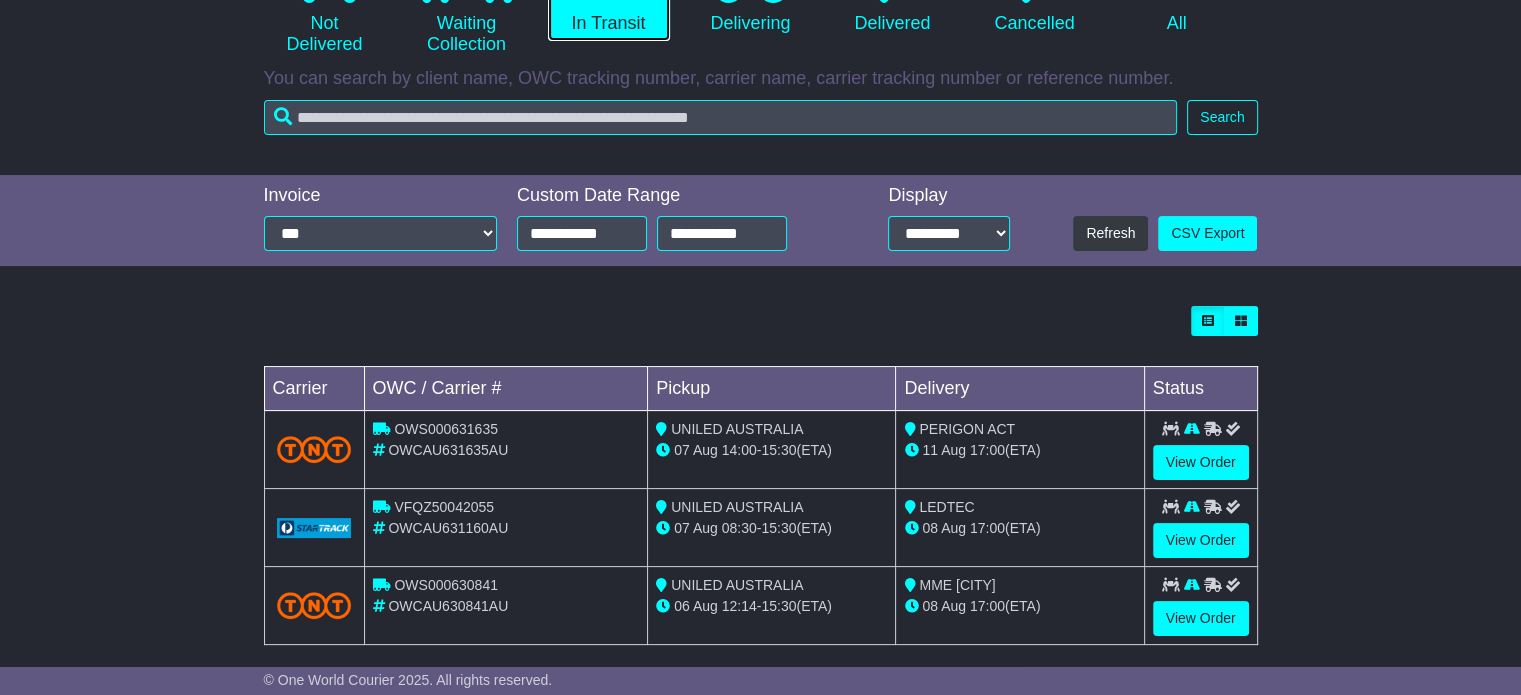 scroll, scrollTop: 302, scrollLeft: 0, axis: vertical 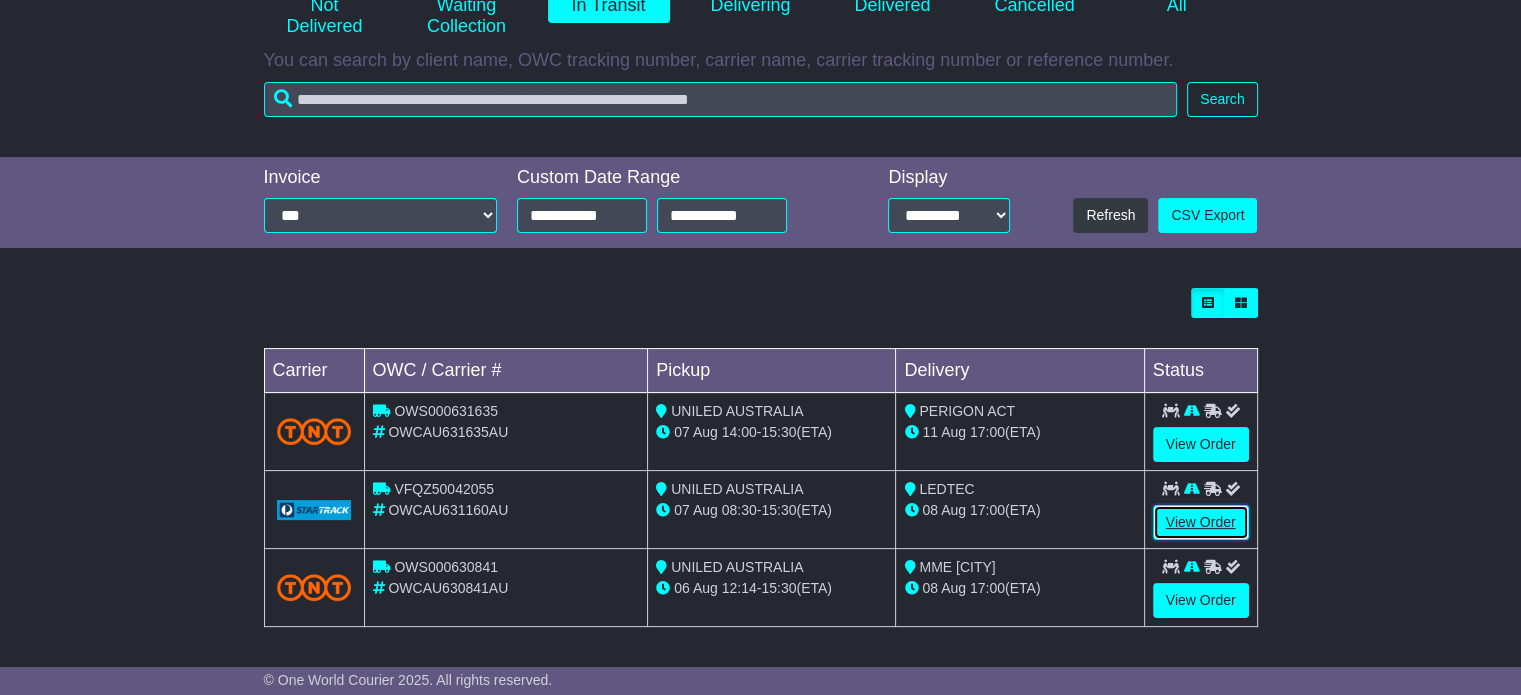 click on "View Order" at bounding box center (1201, 522) 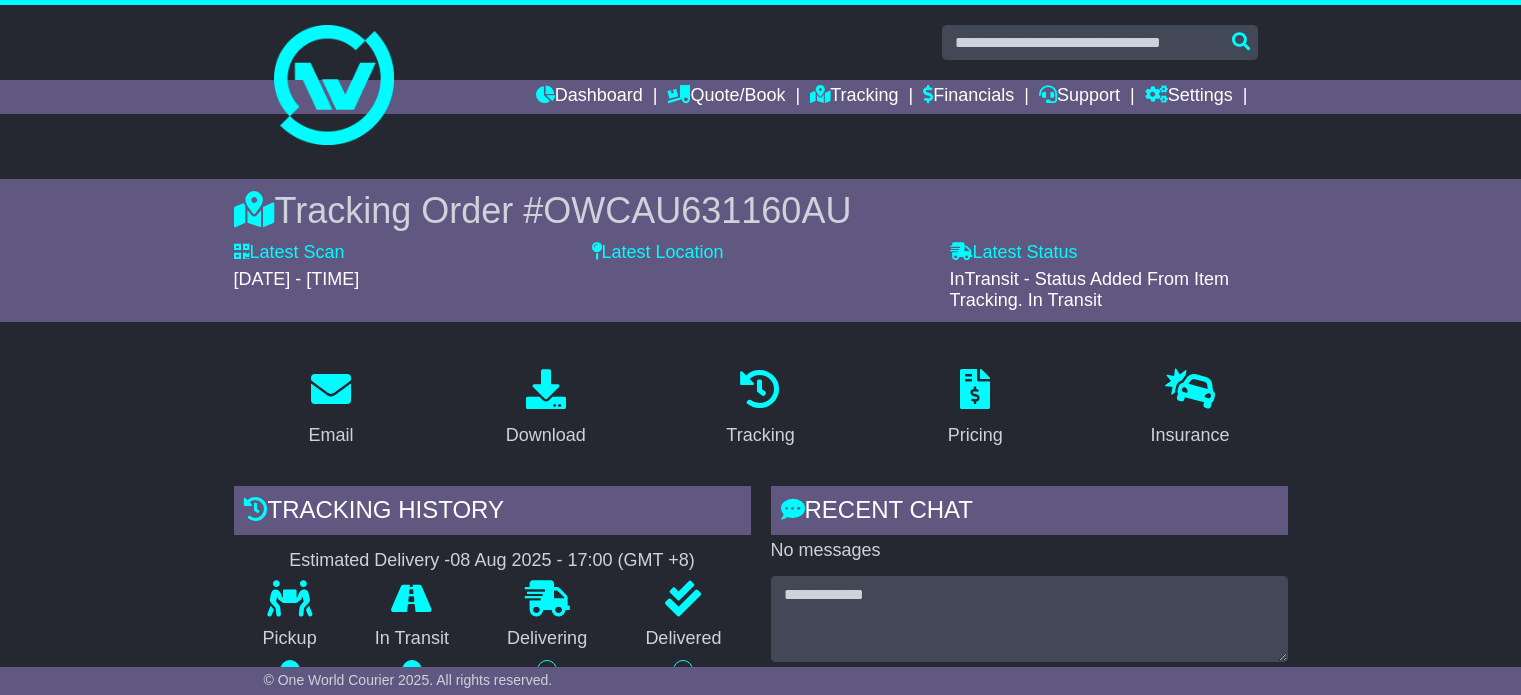 scroll, scrollTop: 0, scrollLeft: 0, axis: both 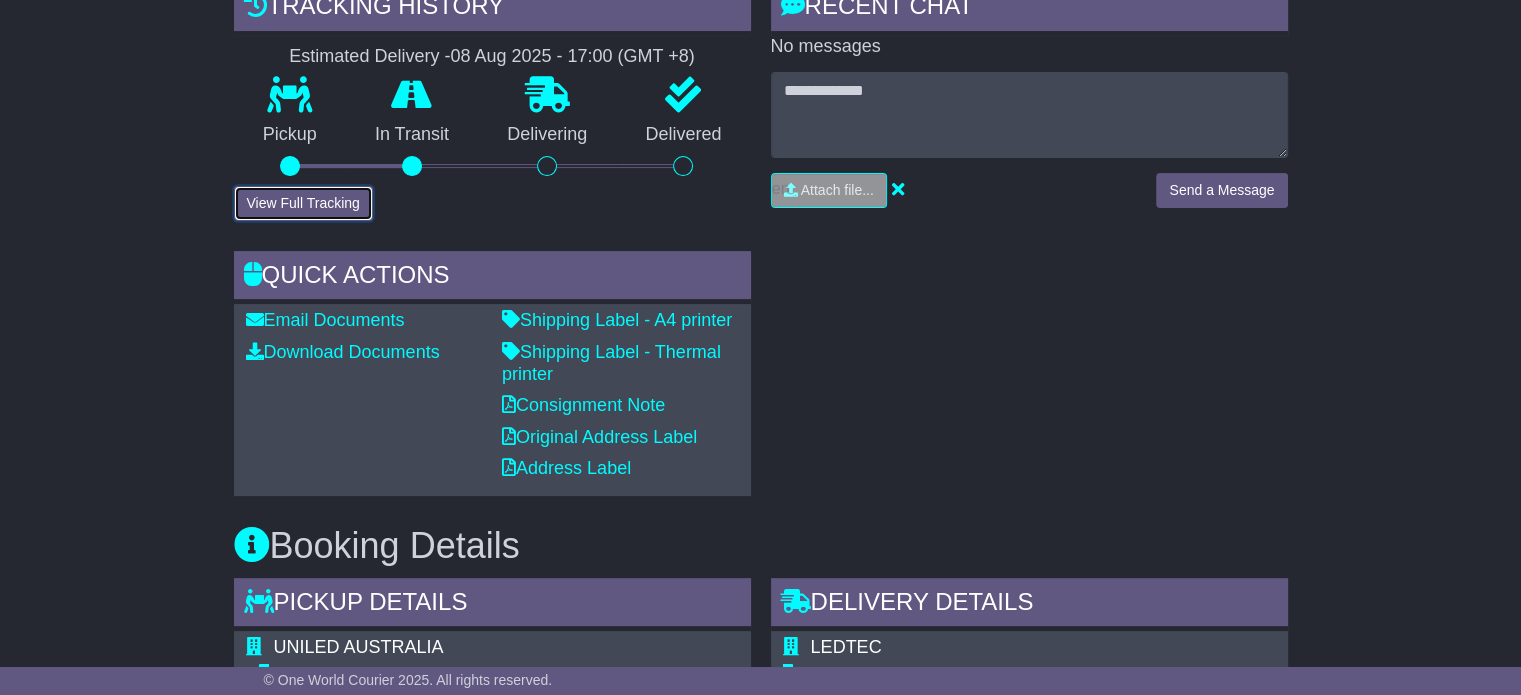 click on "View Full Tracking" at bounding box center (303, 203) 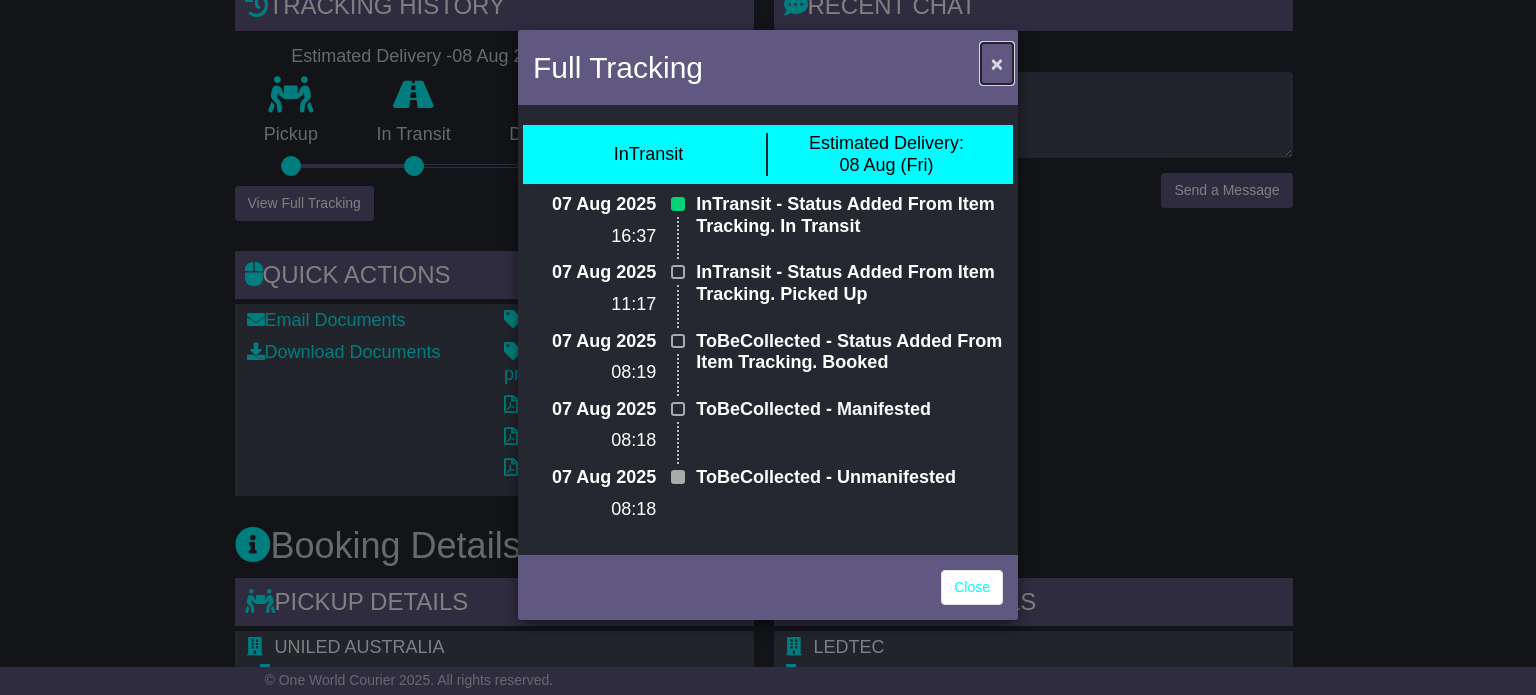 click on "×" at bounding box center [997, 63] 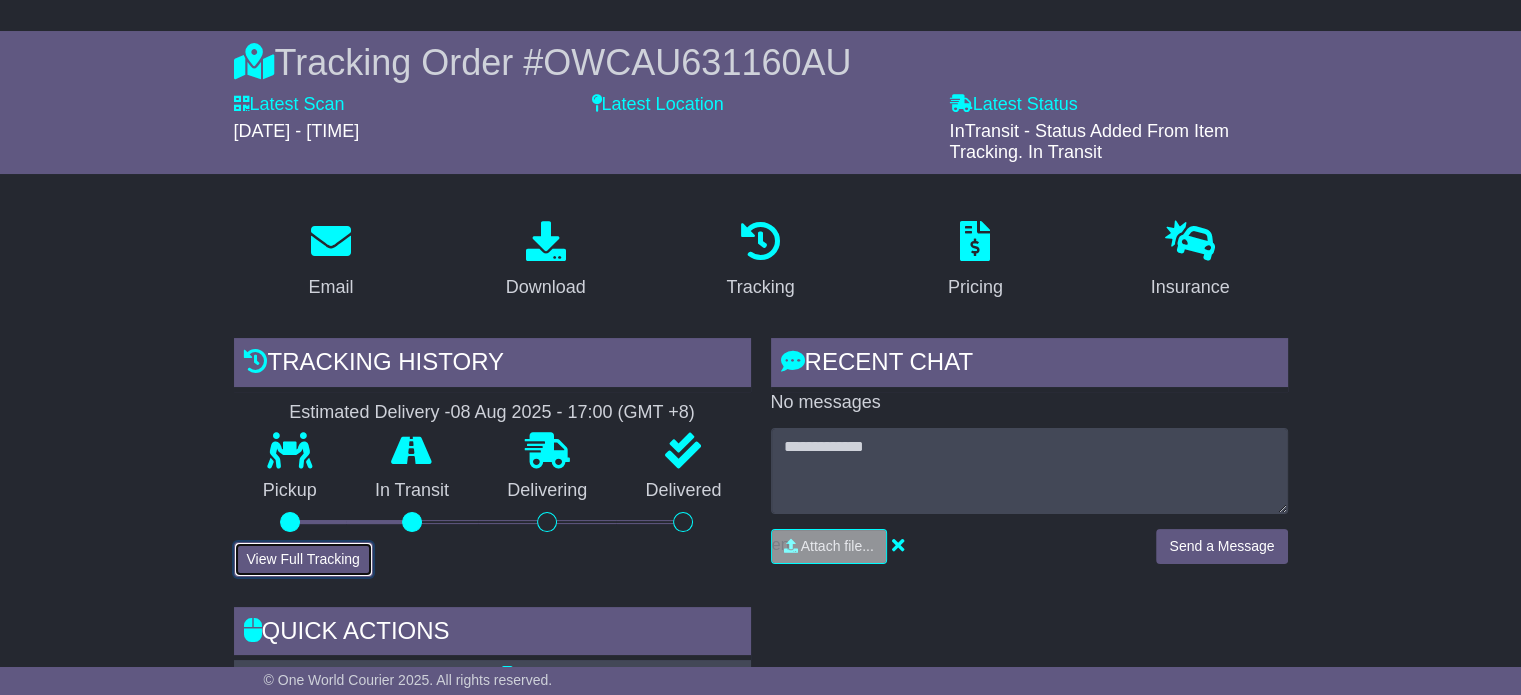 scroll, scrollTop: 104, scrollLeft: 0, axis: vertical 